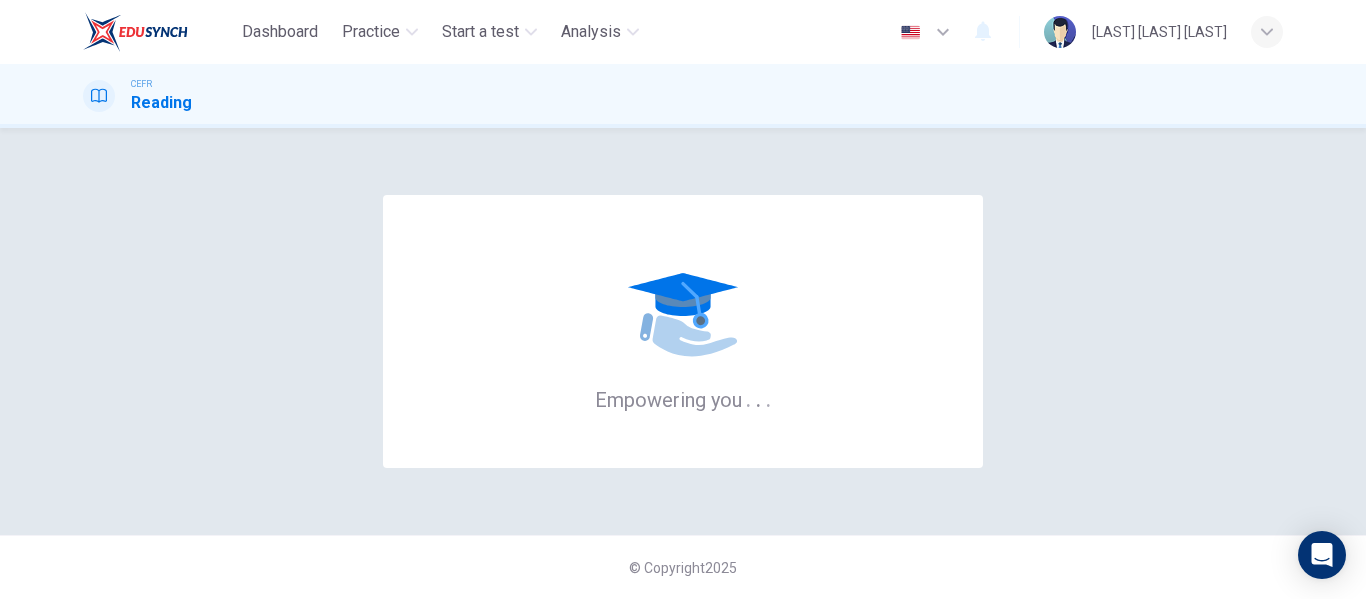 scroll, scrollTop: 0, scrollLeft: 0, axis: both 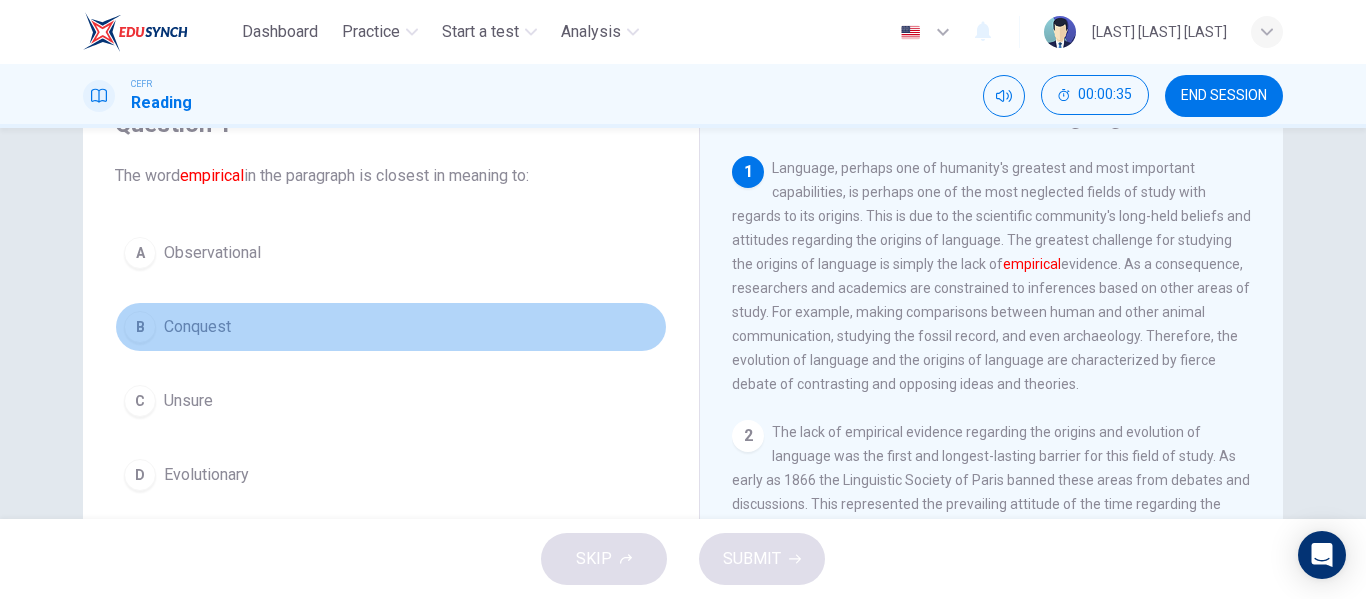 click on "B Conquest" at bounding box center (391, 327) 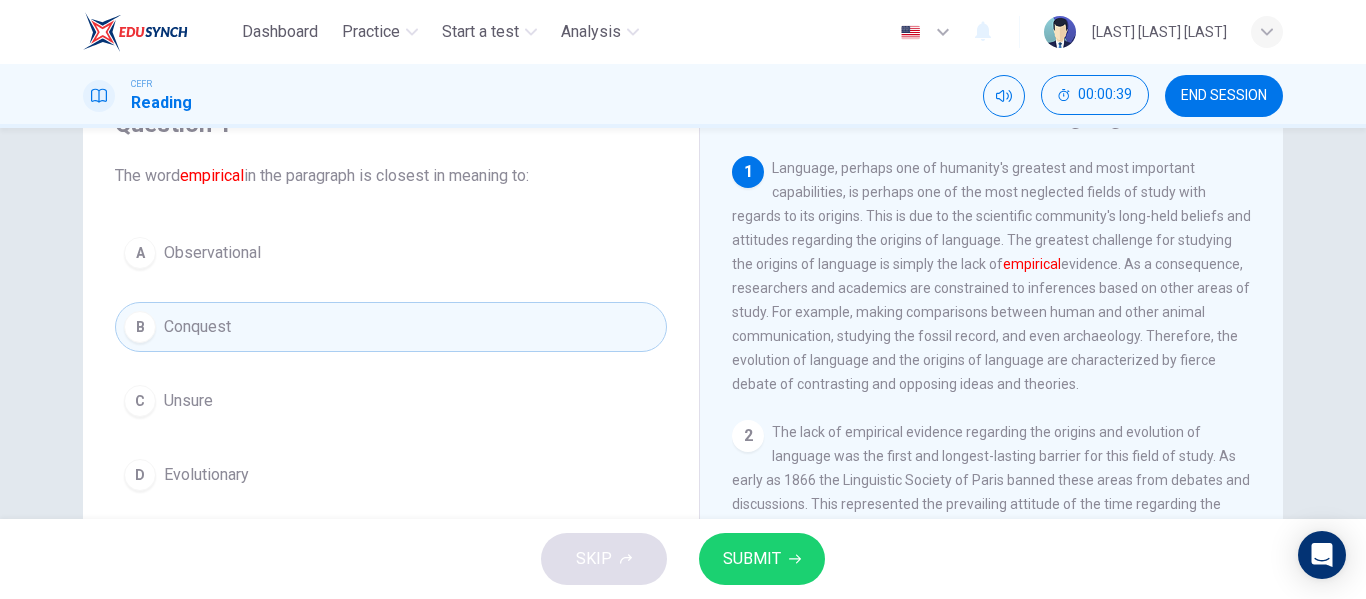 click on "SUBMIT" at bounding box center (762, 559) 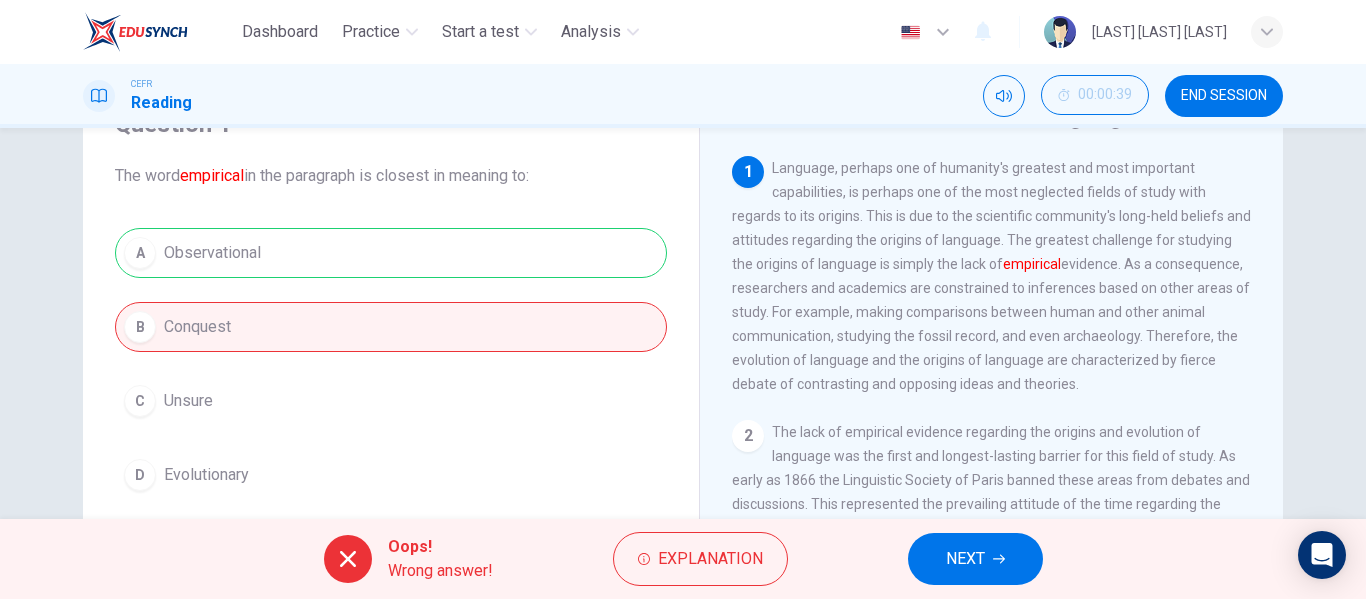 click on "NEXT" at bounding box center [965, 559] 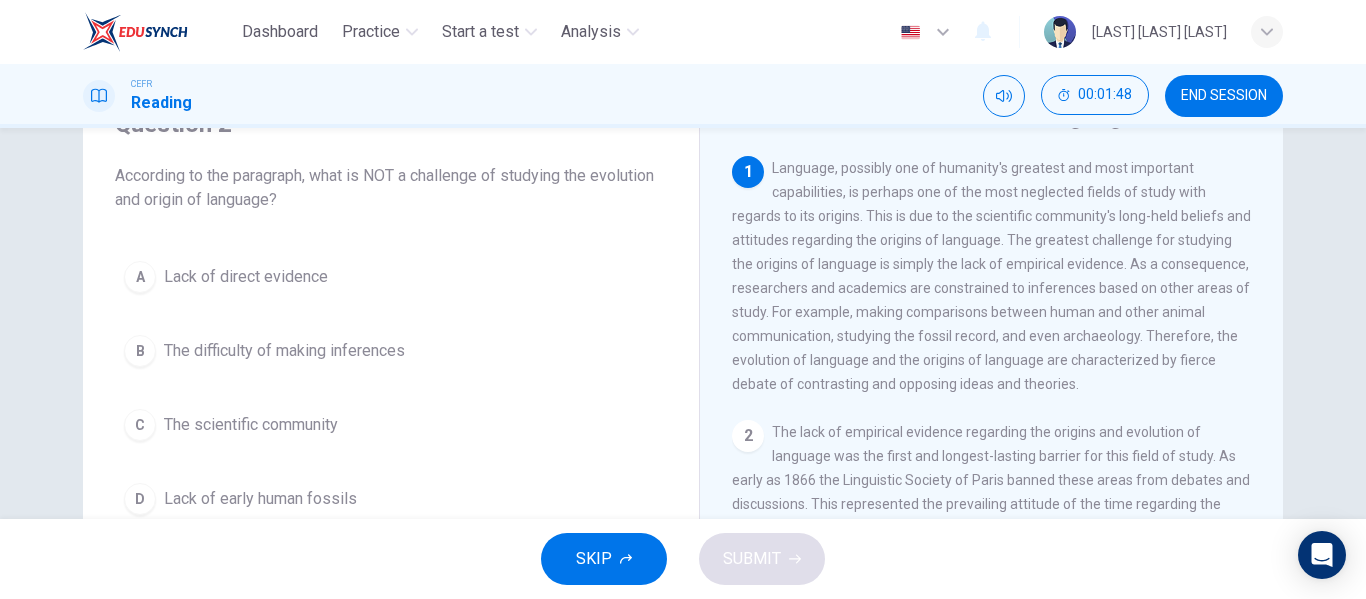 click on "The difficulty of making inferences" at bounding box center (246, 277) 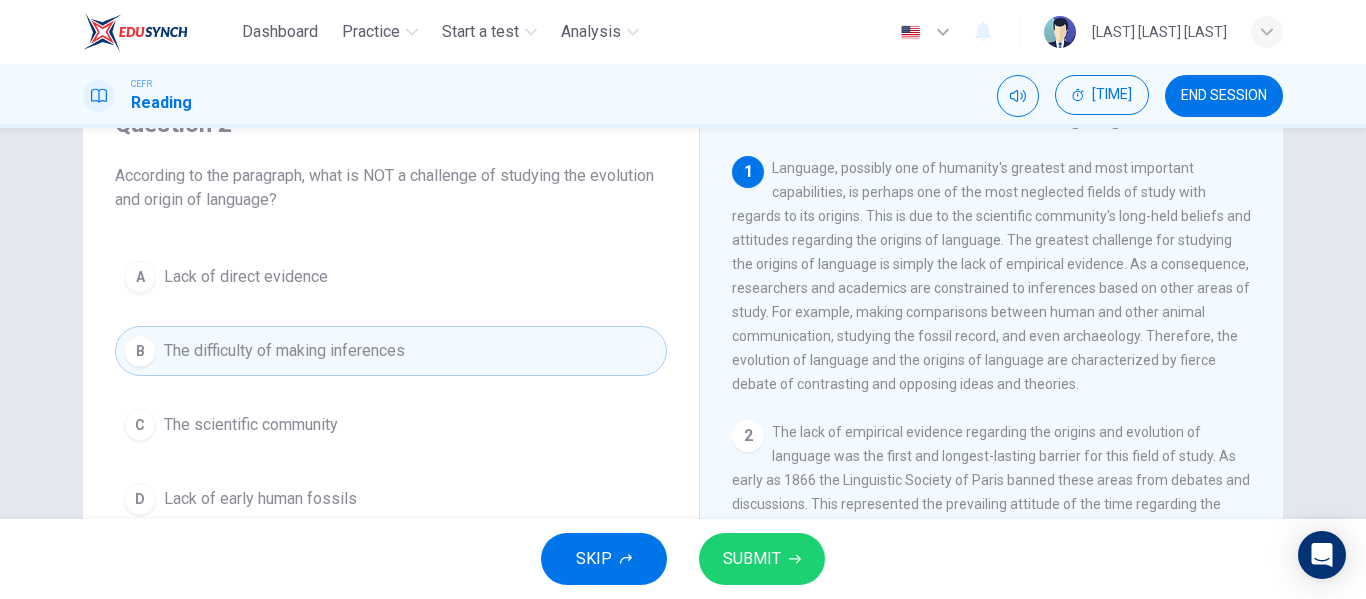 click on "SUBMIT" at bounding box center (762, 559) 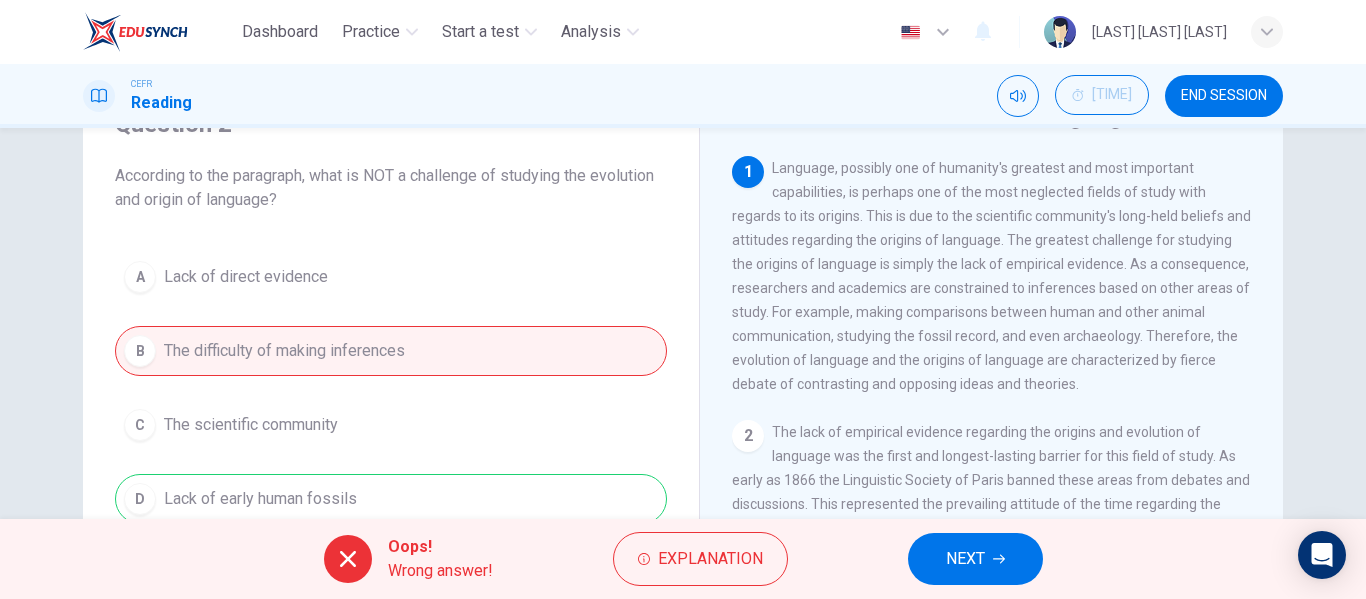 click on "NEXT" at bounding box center [975, 559] 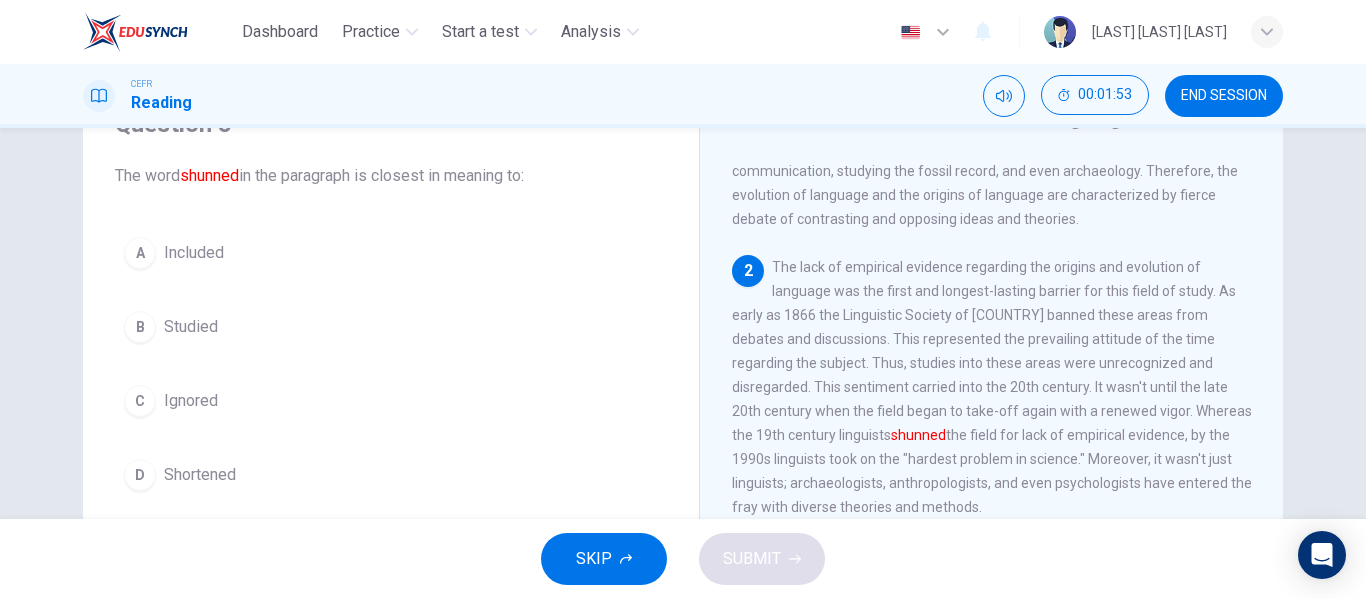 scroll, scrollTop: 200, scrollLeft: 0, axis: vertical 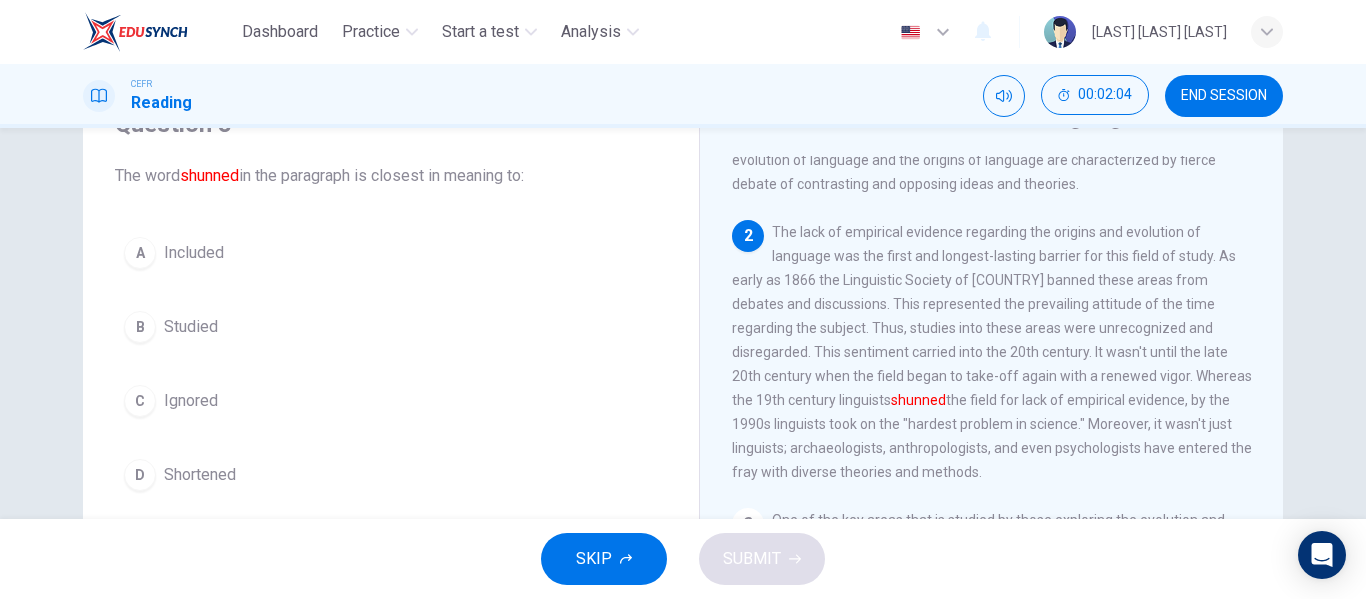 click on "B Studied" at bounding box center (391, 327) 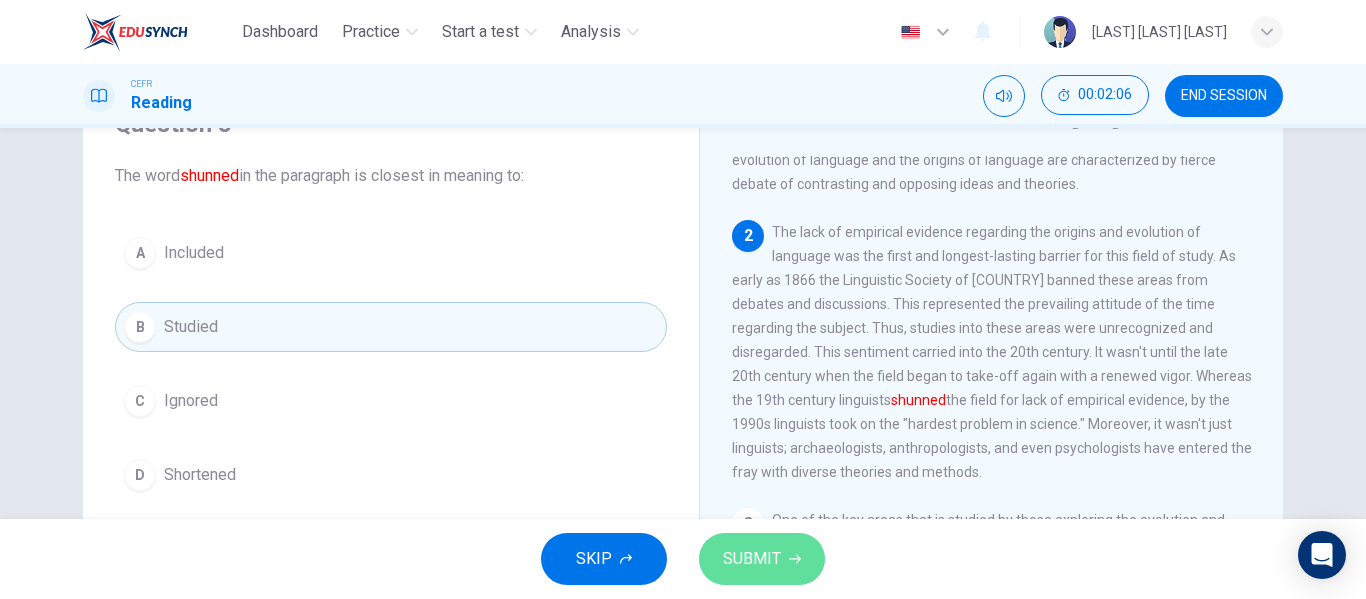 click on "SUBMIT" at bounding box center [752, 559] 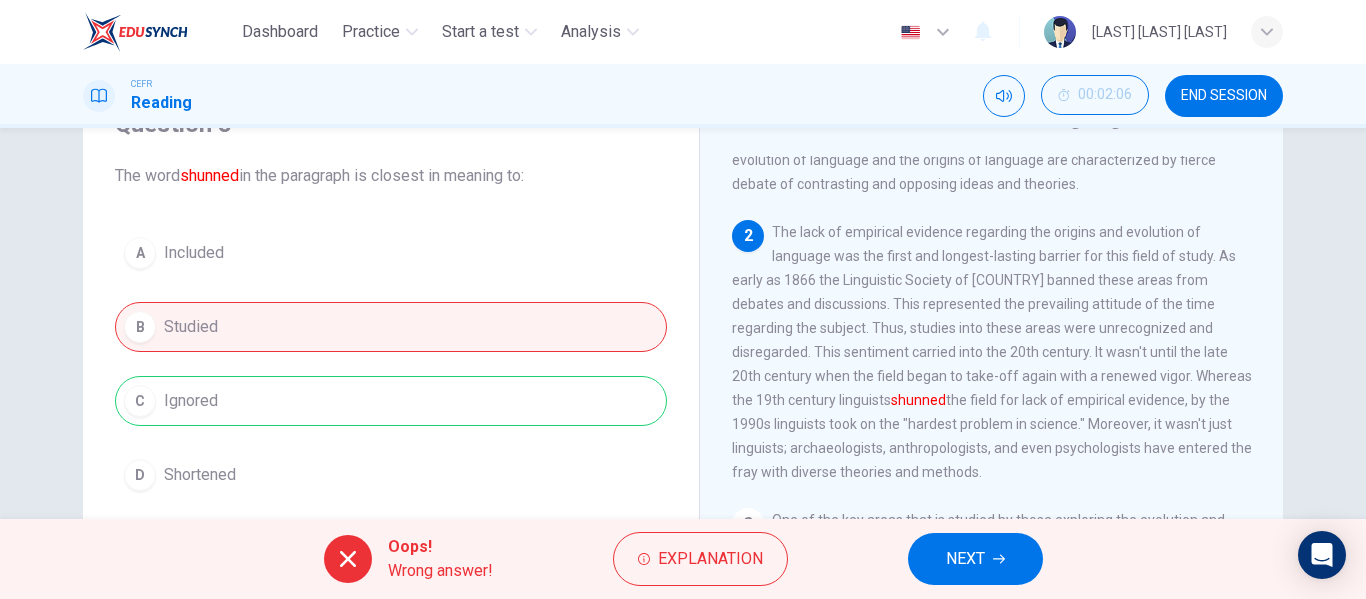 click on "NEXT" at bounding box center (965, 559) 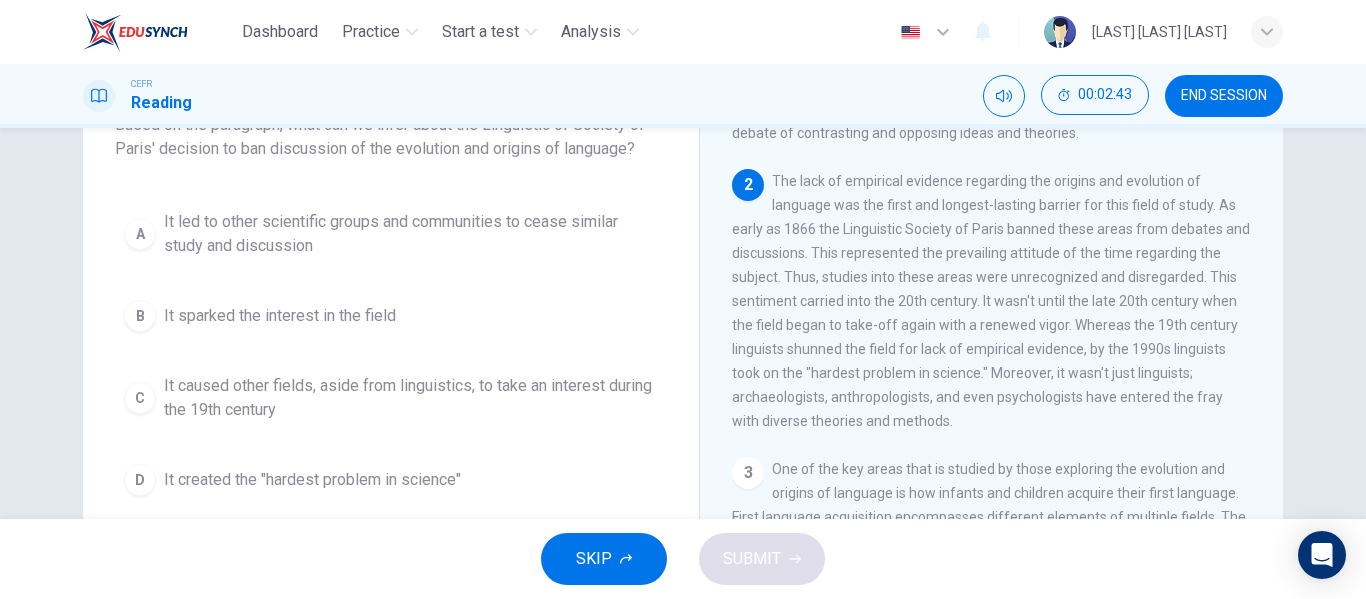 scroll, scrollTop: 200, scrollLeft: 0, axis: vertical 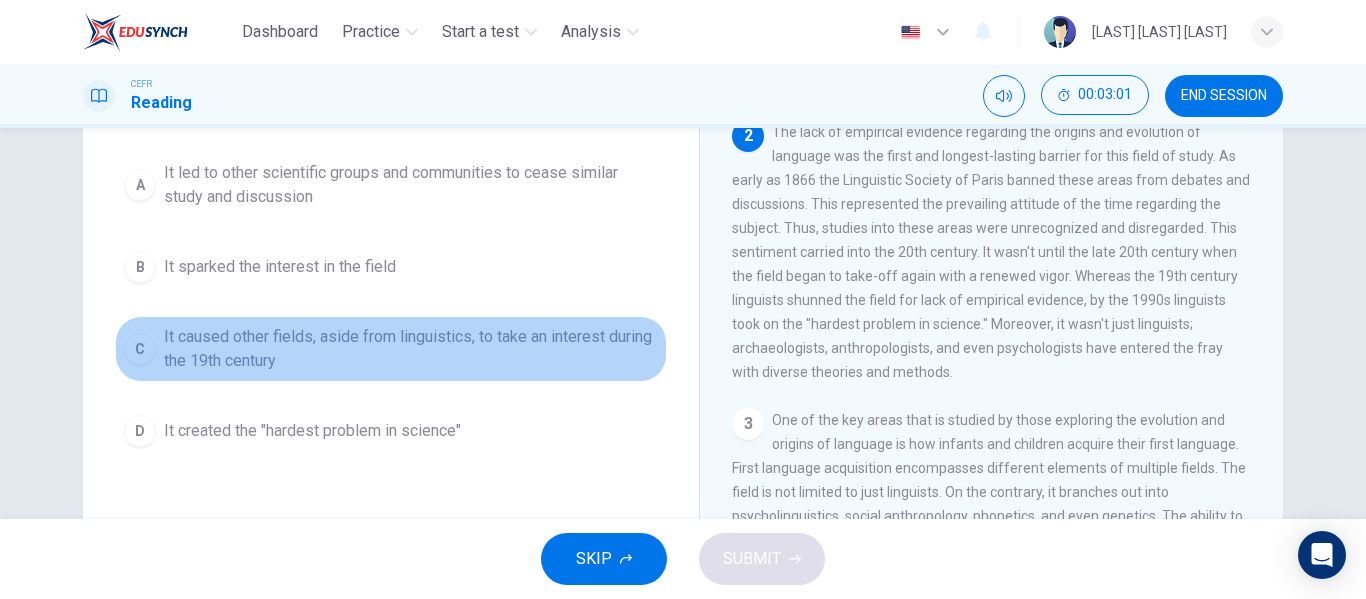 click on "It caused other fields, aside from linguistics, to take an interest during the 19th century" at bounding box center (411, 185) 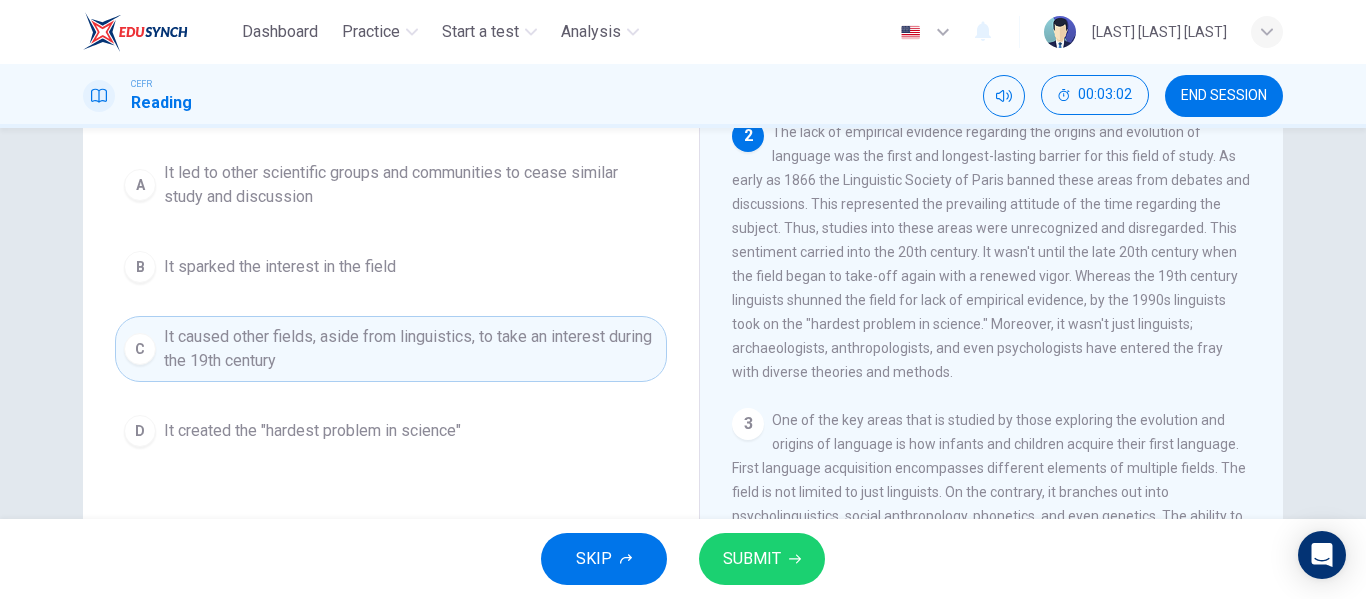click on "SUBMIT" at bounding box center [762, 559] 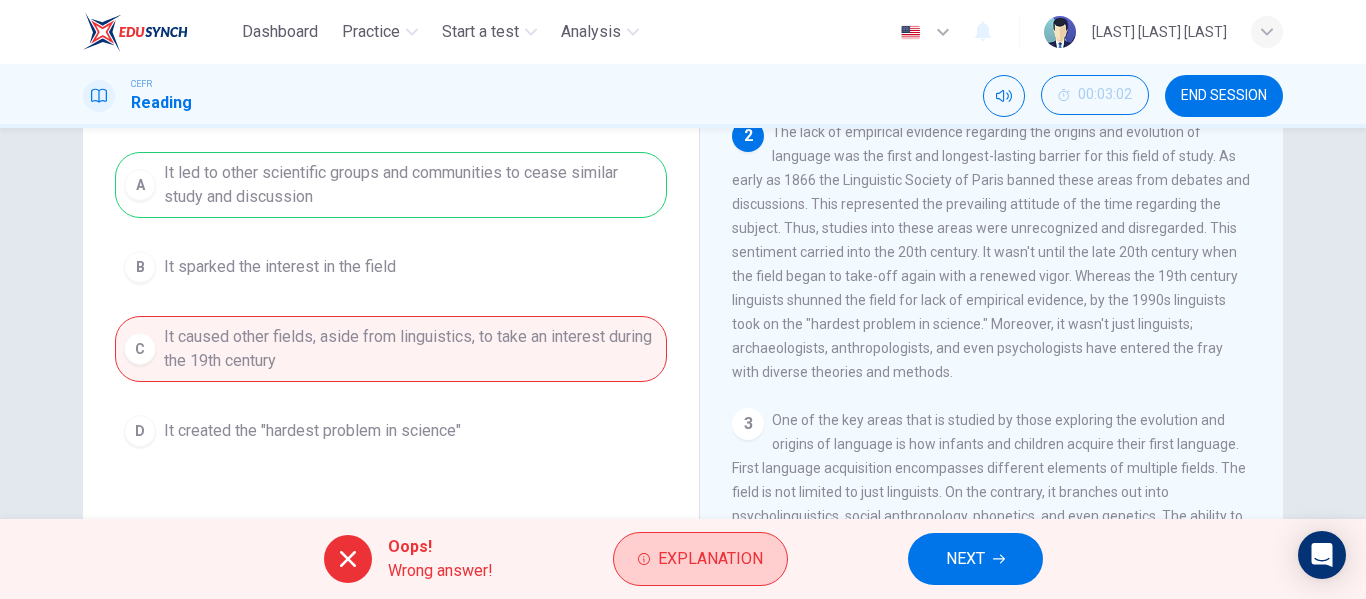 click on "Explanation" at bounding box center (710, 559) 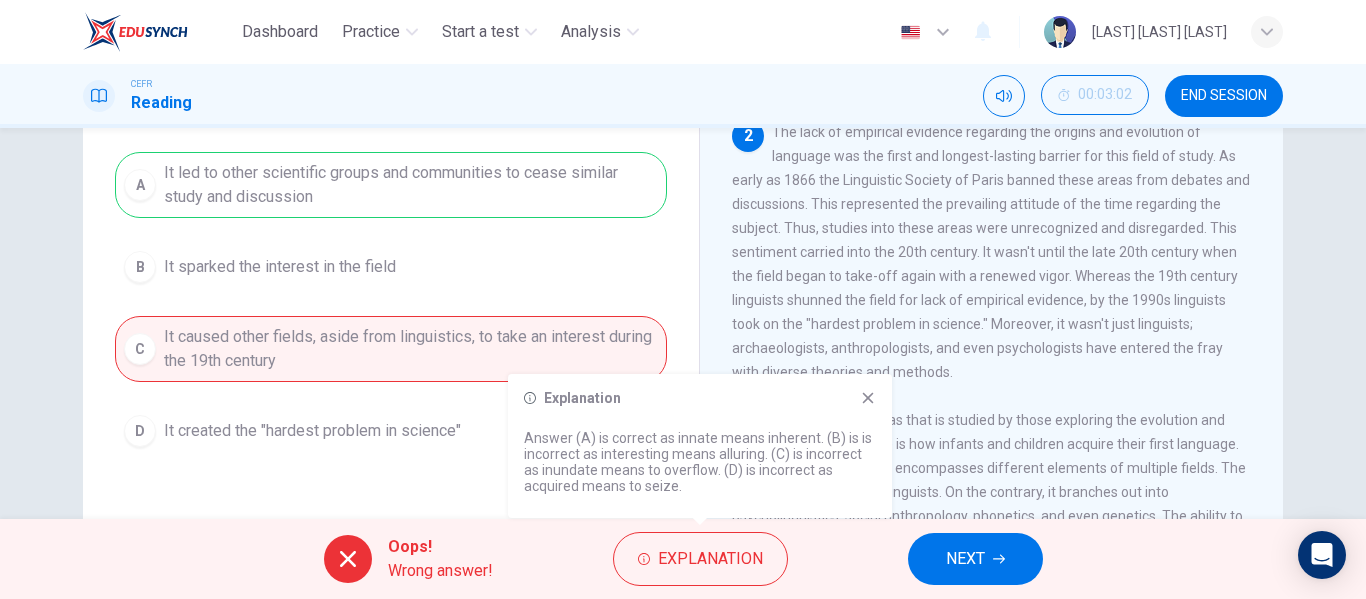 click on "NEXT" at bounding box center [975, 559] 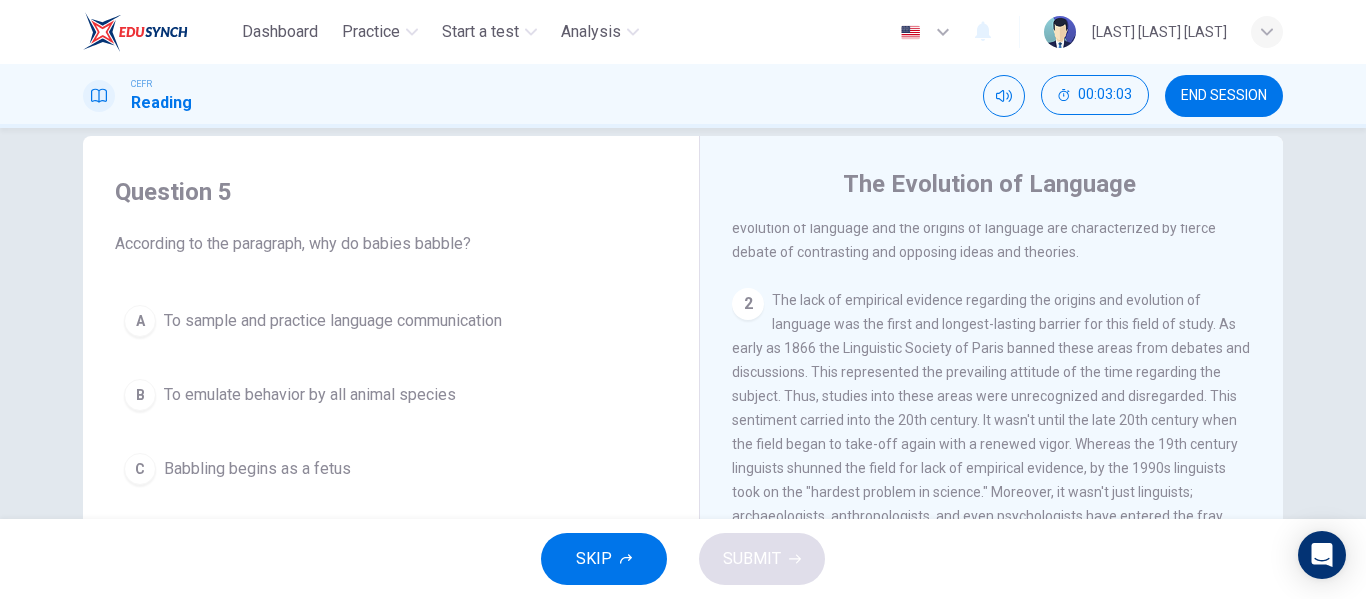 scroll, scrollTop: 0, scrollLeft: 0, axis: both 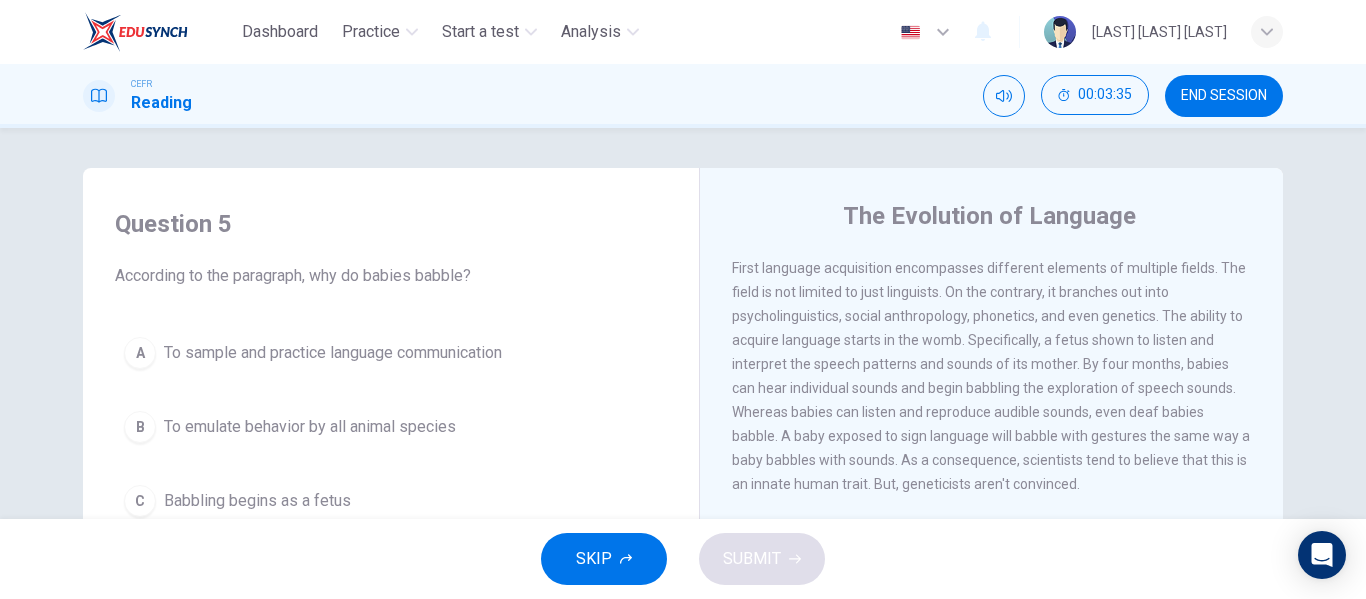 click on "To sample and practice language communication" at bounding box center [333, 353] 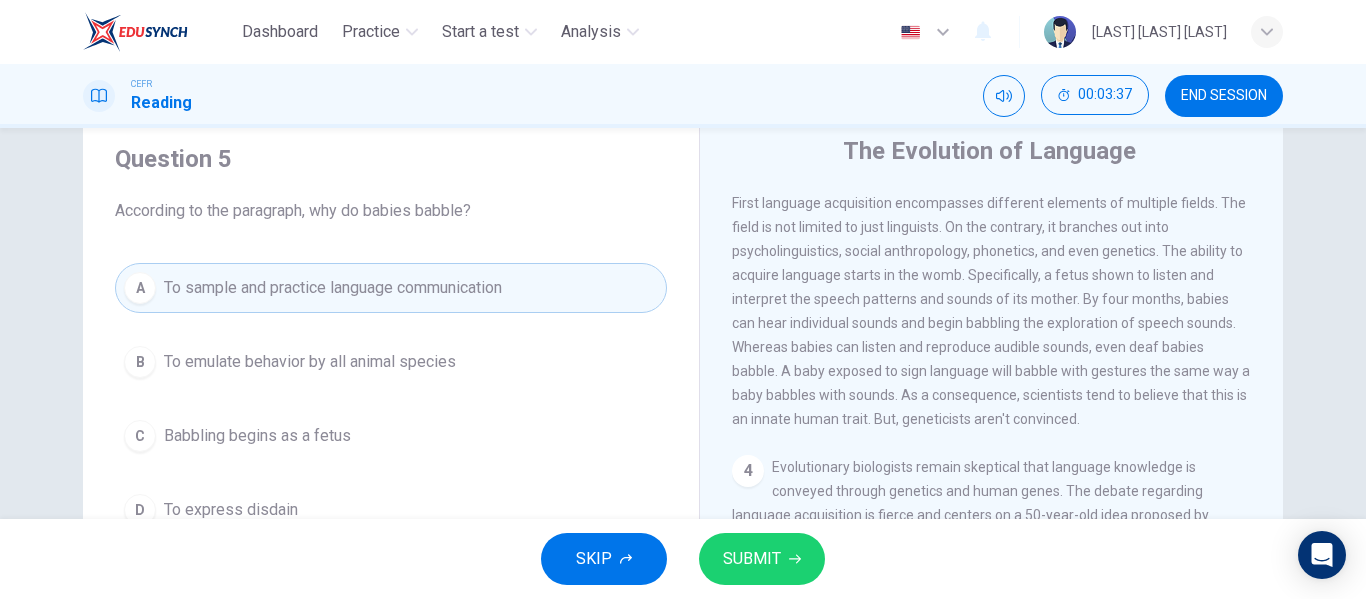 scroll, scrollTop: 100, scrollLeft: 0, axis: vertical 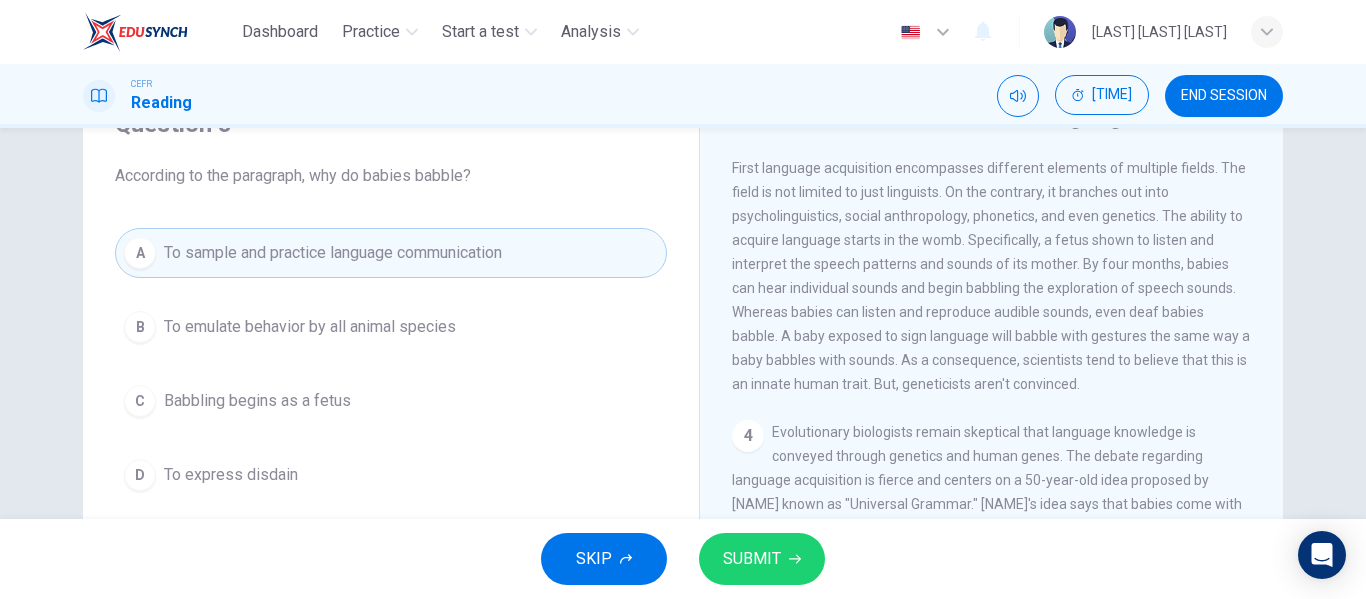 click on "SUBMIT" at bounding box center (762, 559) 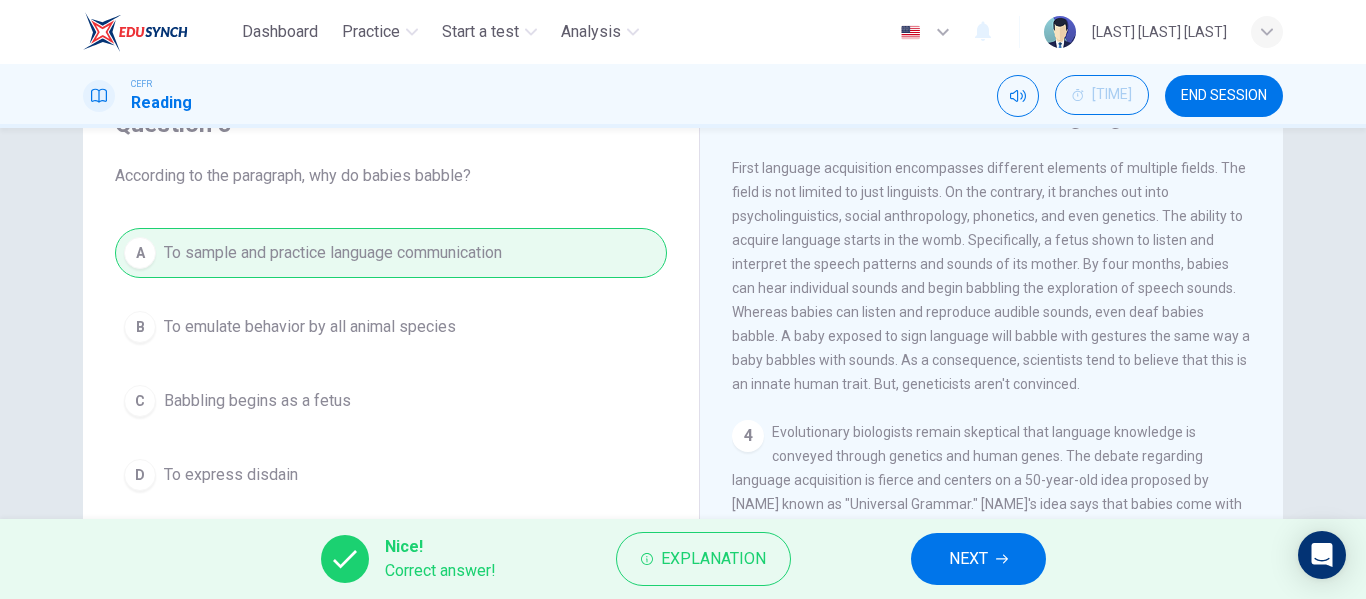 click on "NEXT" at bounding box center (968, 559) 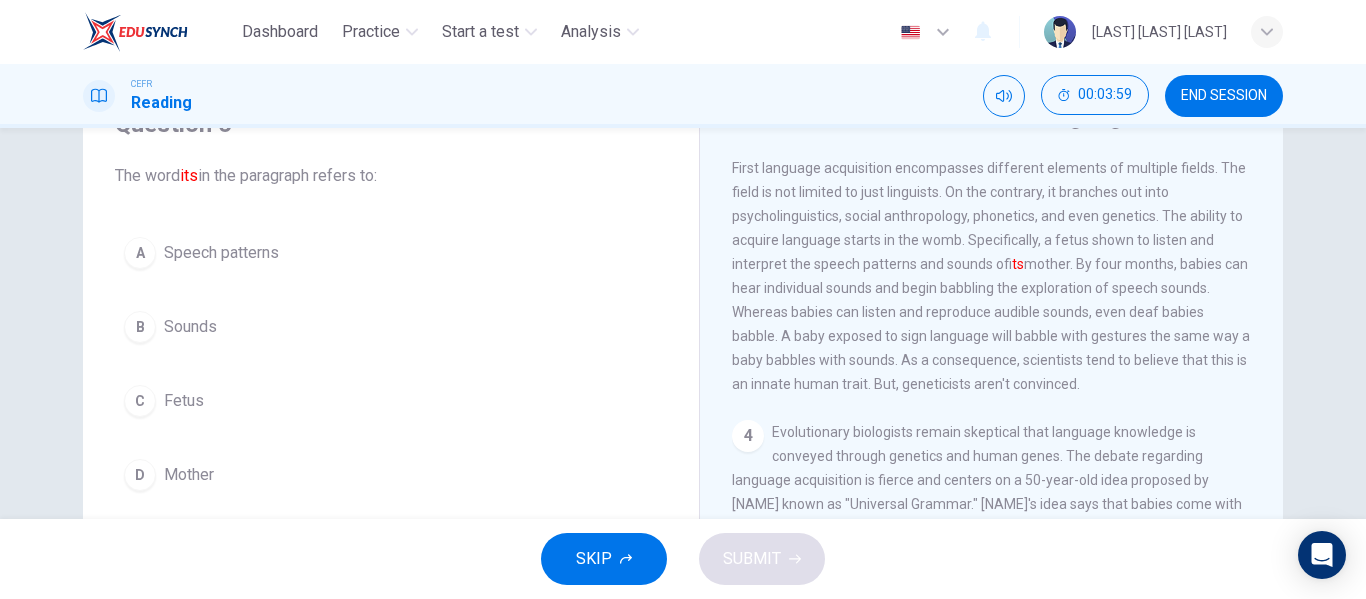 click on "C Fetus" at bounding box center (391, 401) 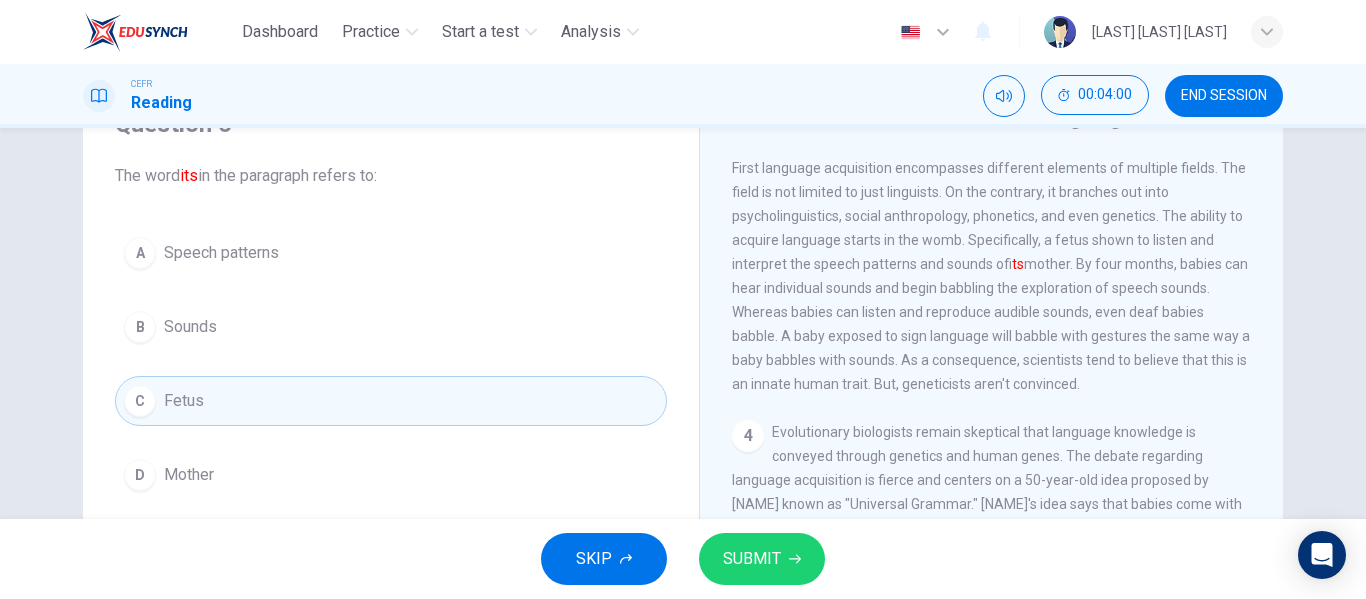 click on "SUBMIT" at bounding box center [752, 559] 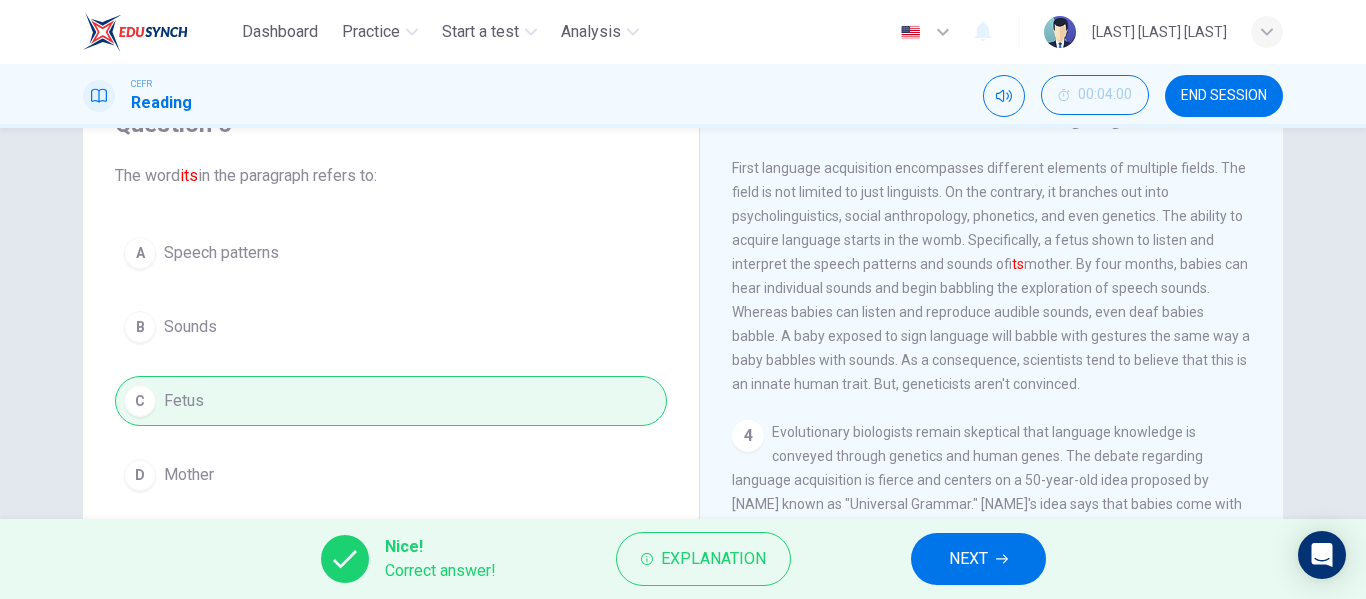 click on "NEXT" at bounding box center (968, 559) 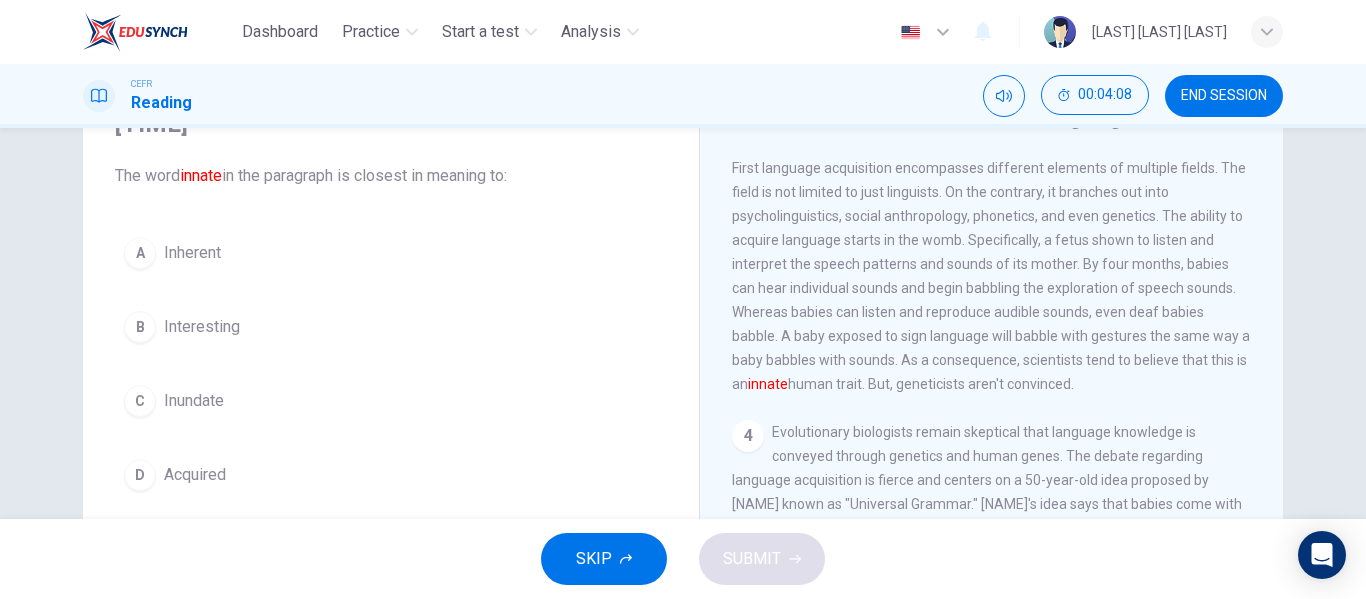click on "B Interesting" at bounding box center (391, 327) 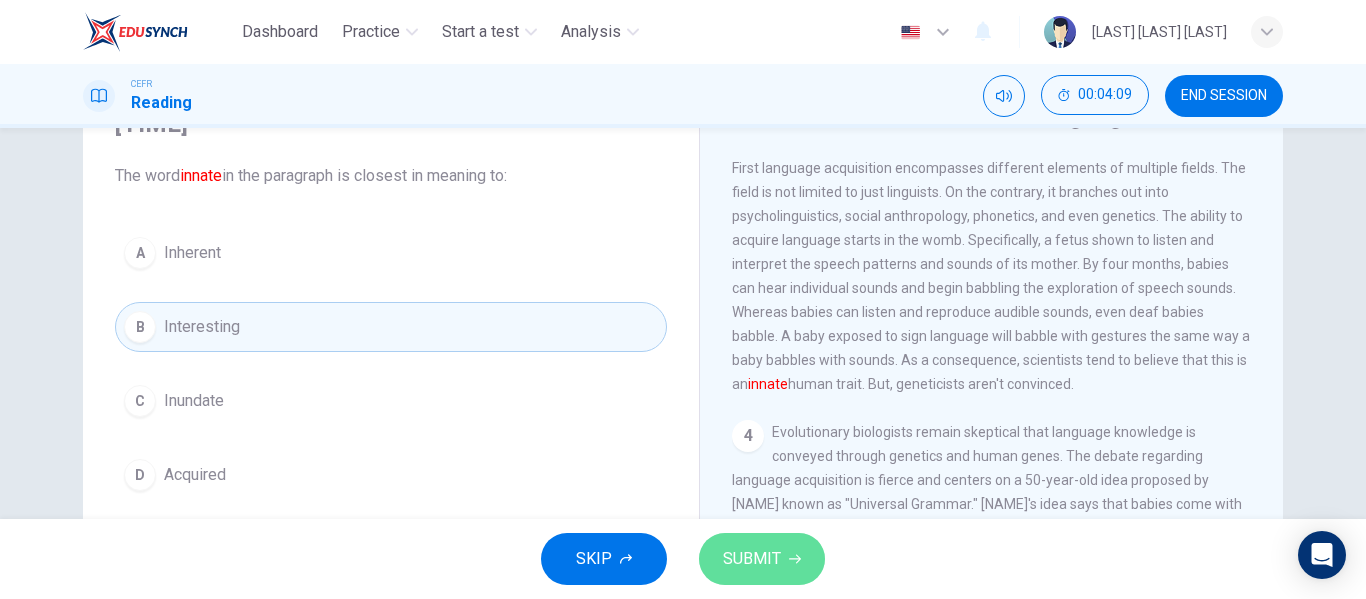 click on "SUBMIT" at bounding box center [752, 559] 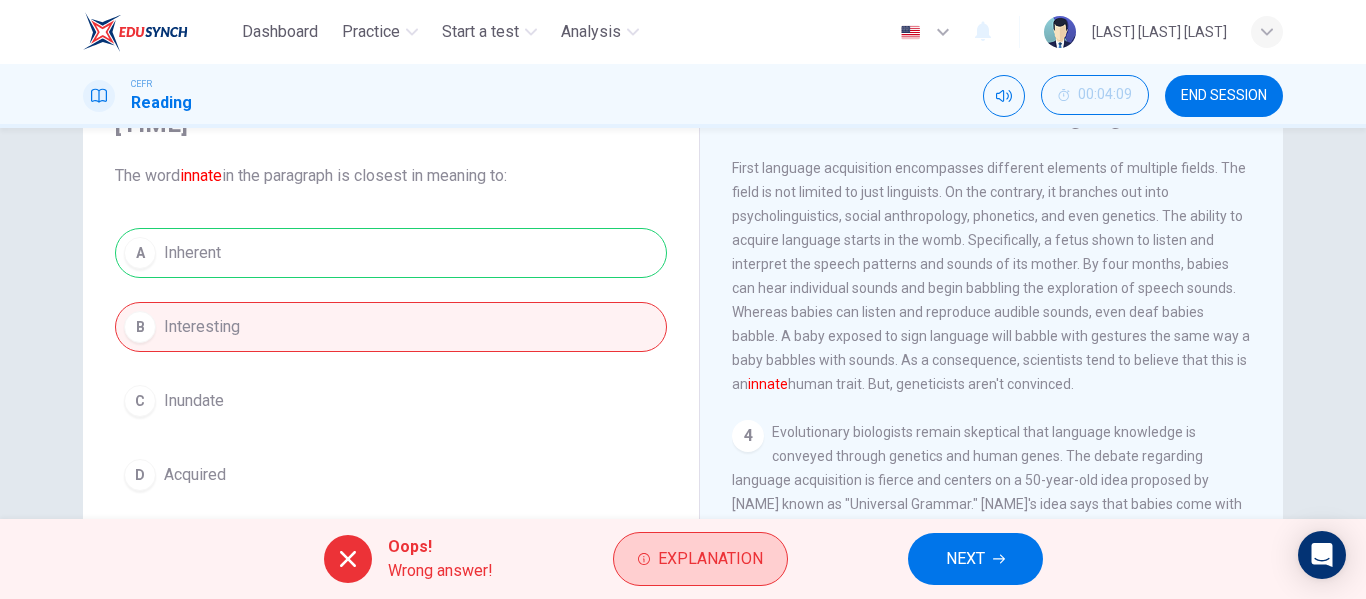 click on "Explanation" at bounding box center (710, 559) 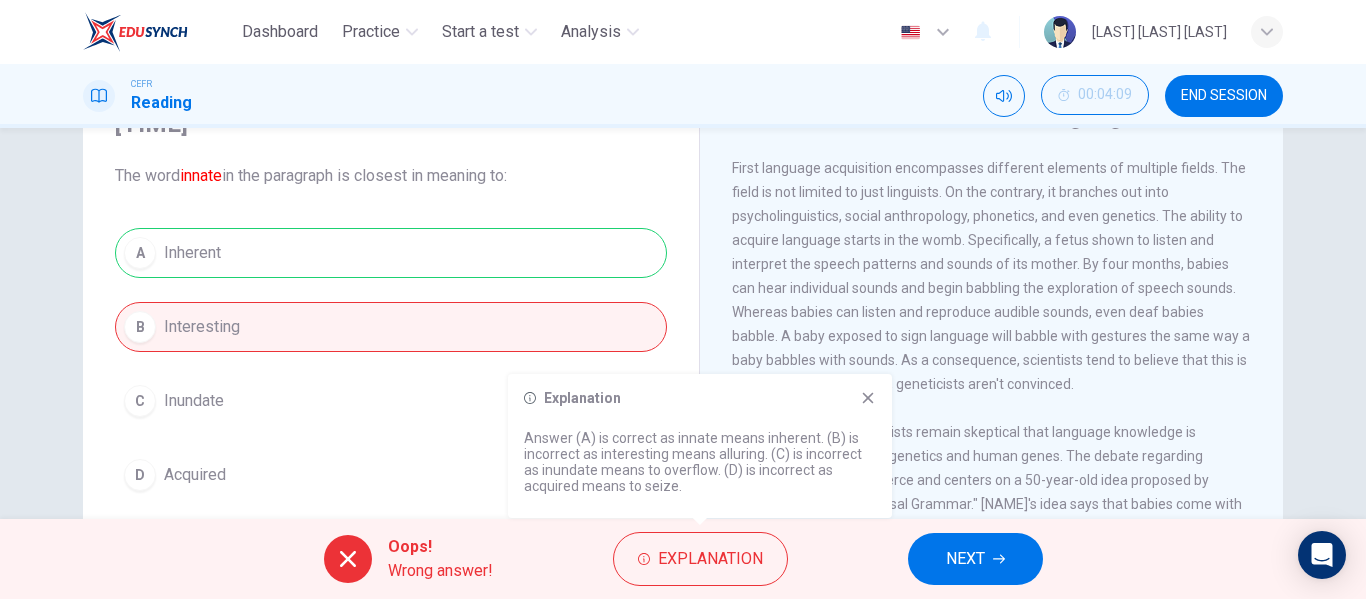 click on "NEXT" at bounding box center [965, 559] 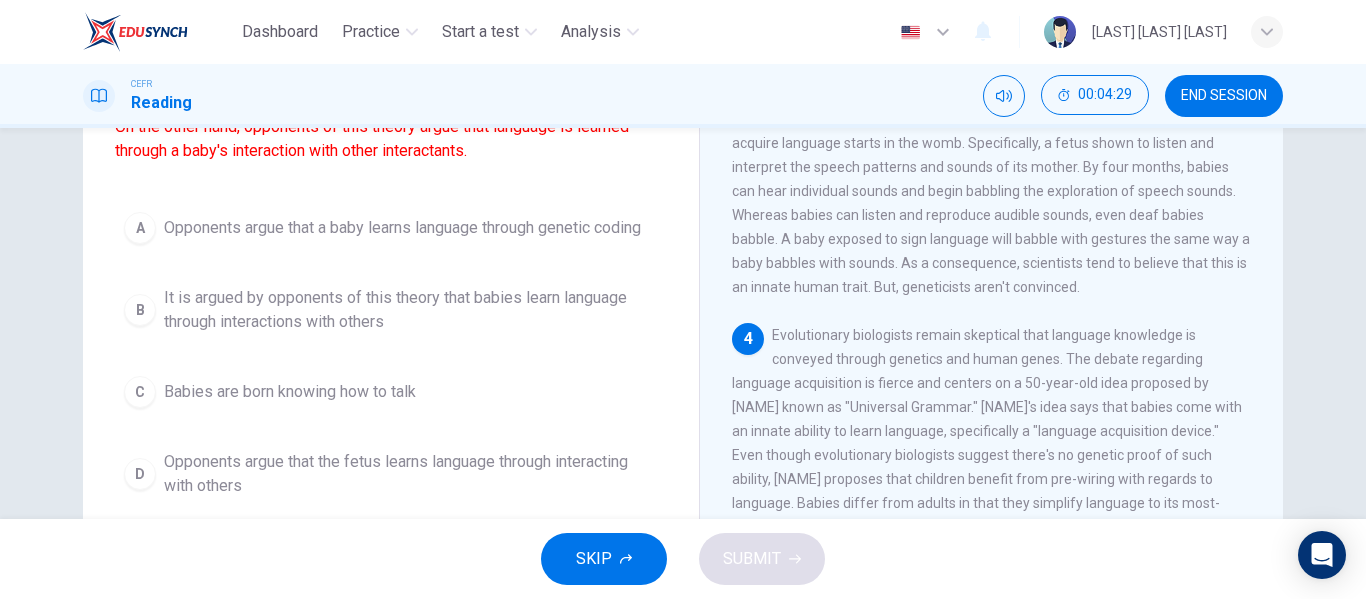 scroll, scrollTop: 200, scrollLeft: 0, axis: vertical 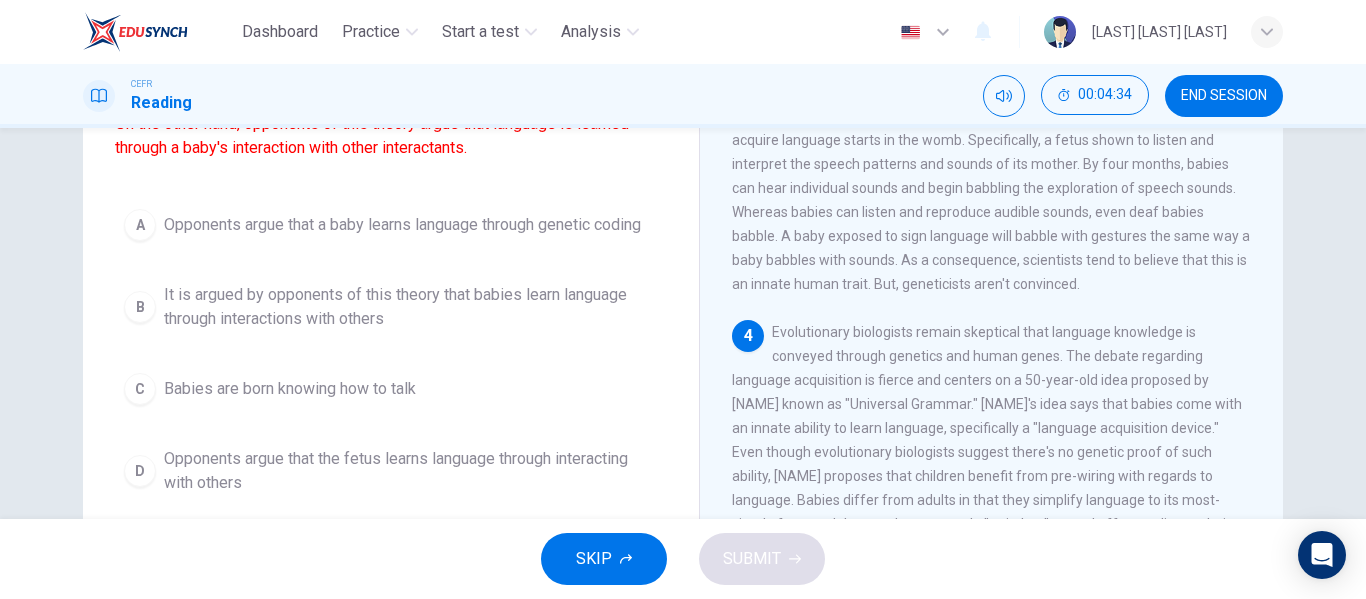 click on "It is argued by opponents of this theory that babies learn language through interactions with others" at bounding box center [402, 225] 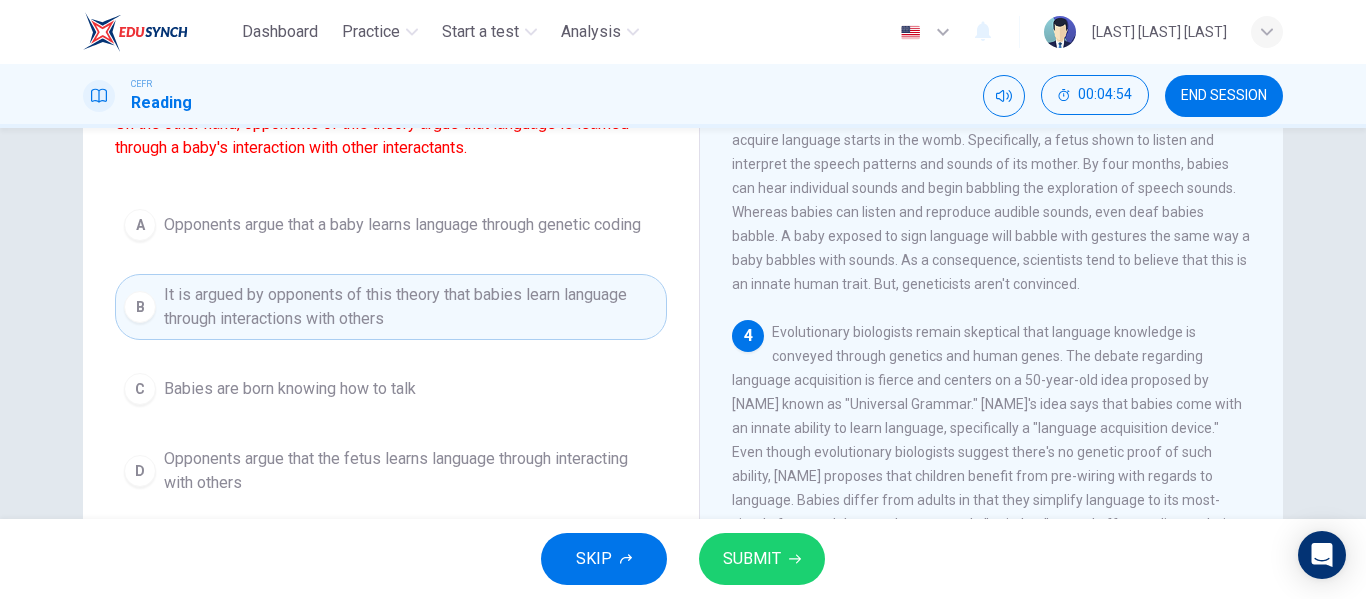click on "SUBMIT" at bounding box center [752, 559] 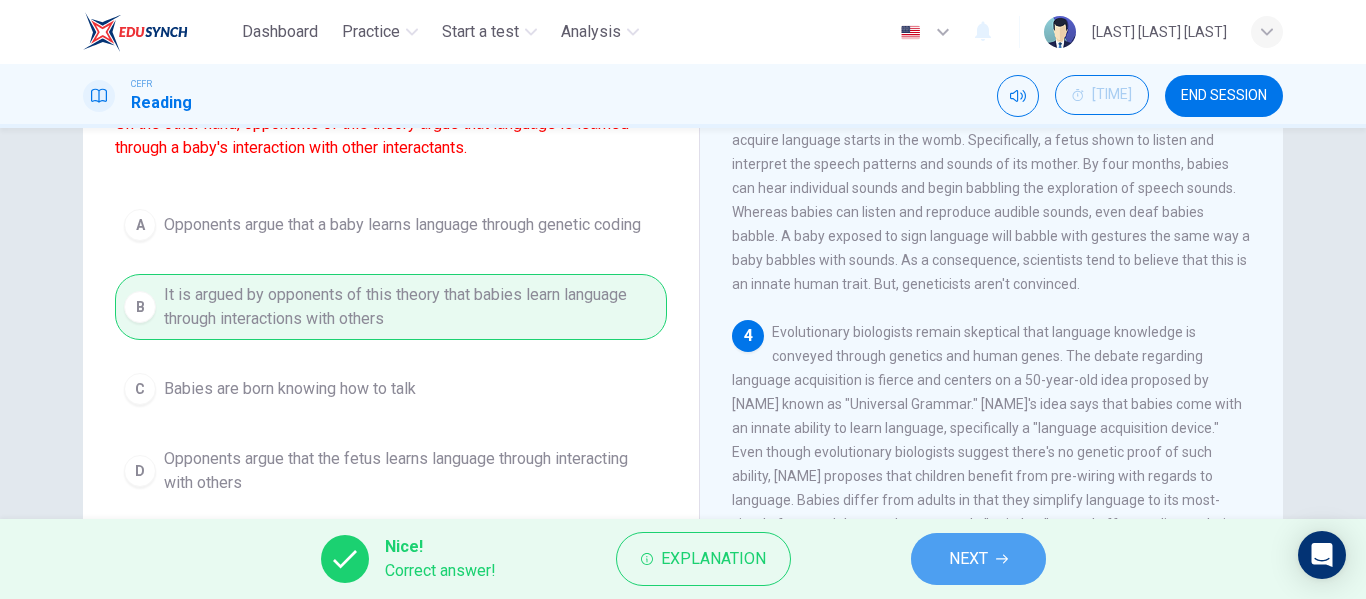 click on "NEXT" at bounding box center (978, 559) 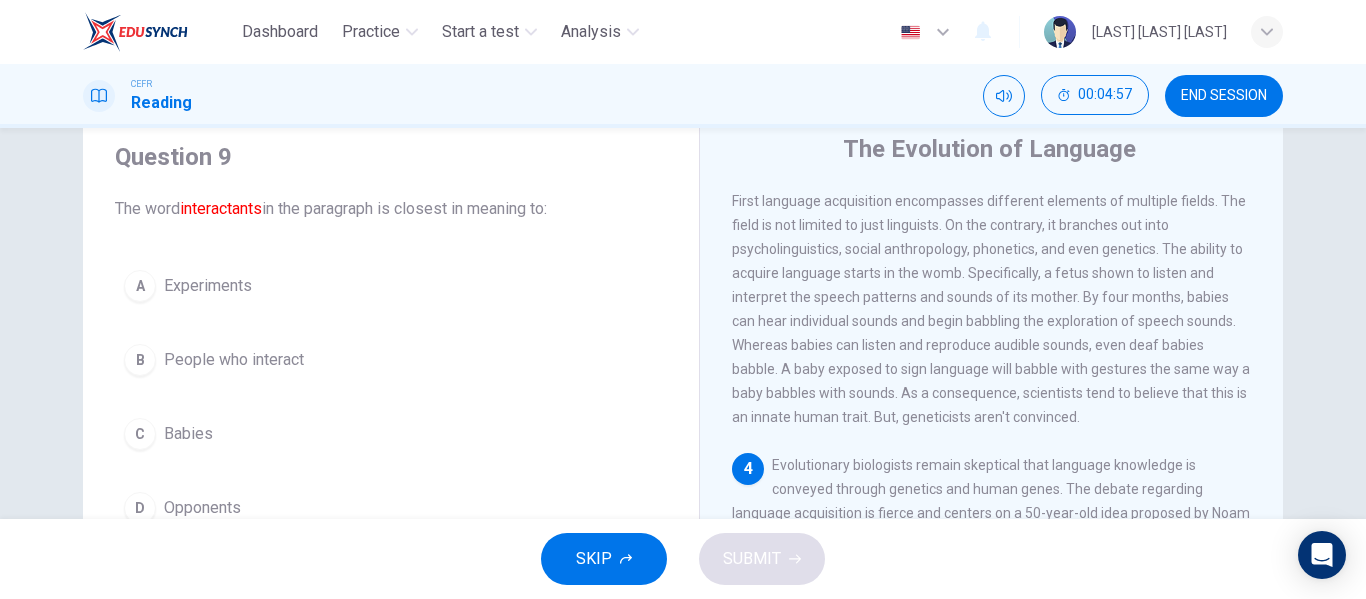 scroll, scrollTop: 100, scrollLeft: 0, axis: vertical 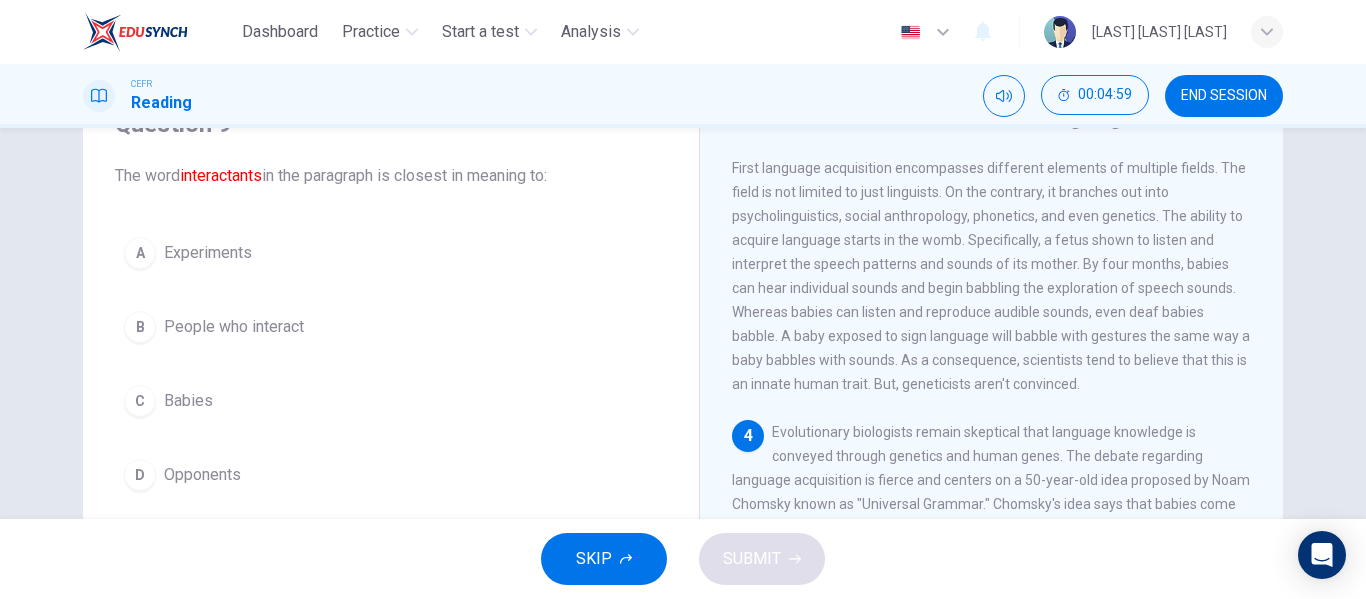 click on "B People who interact" at bounding box center [391, 327] 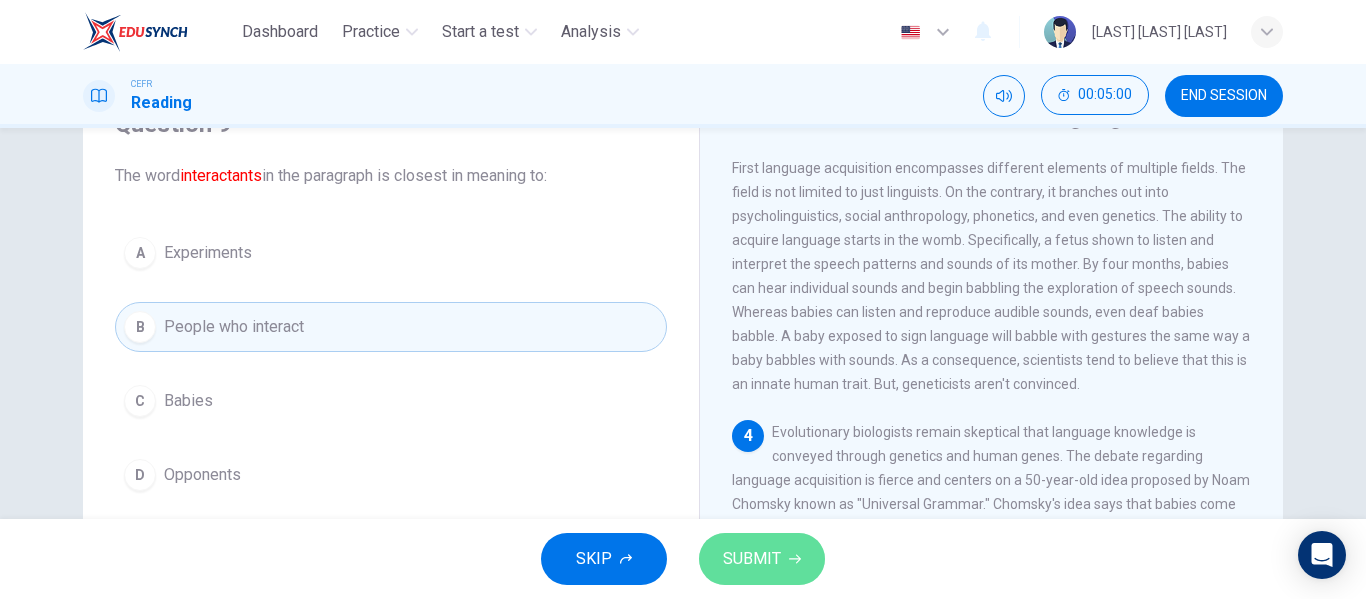 click on "SUBMIT" at bounding box center [762, 559] 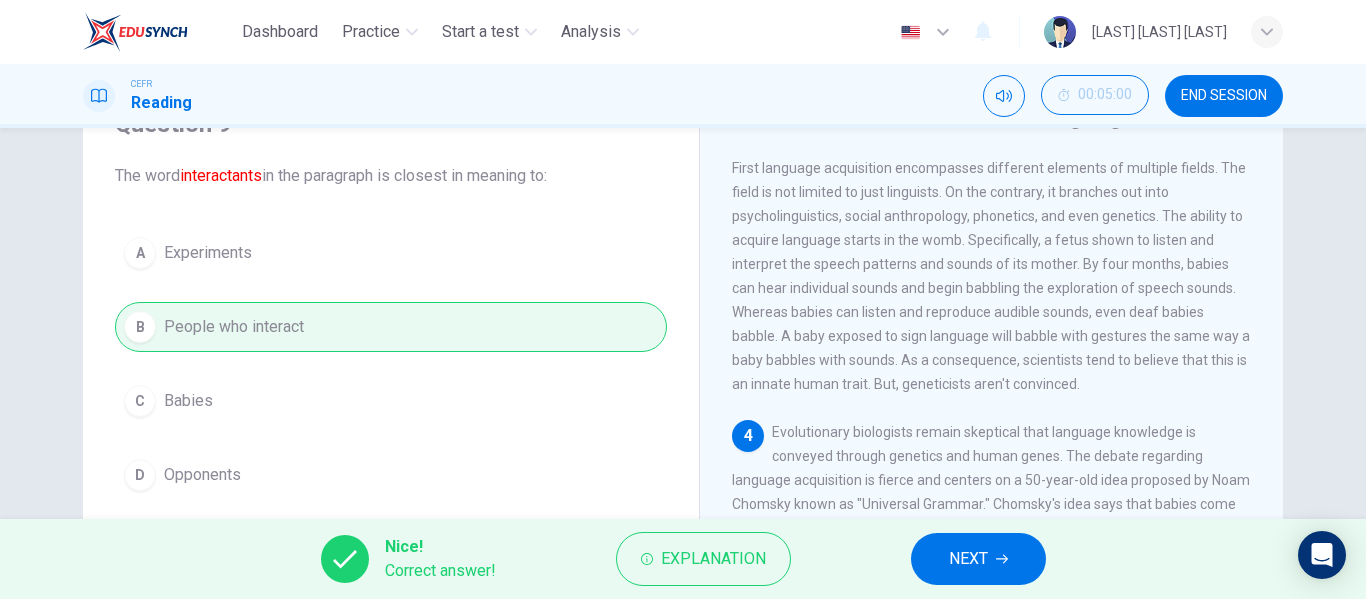 click on "NEXT" at bounding box center (978, 559) 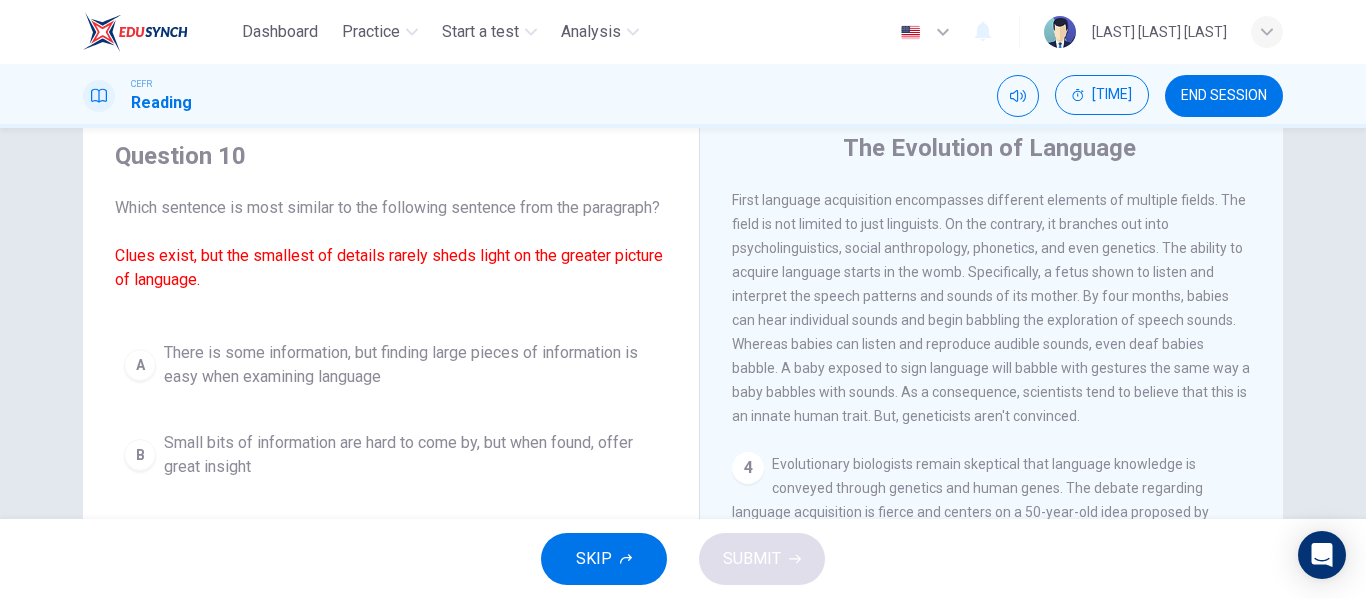 scroll, scrollTop: 100, scrollLeft: 0, axis: vertical 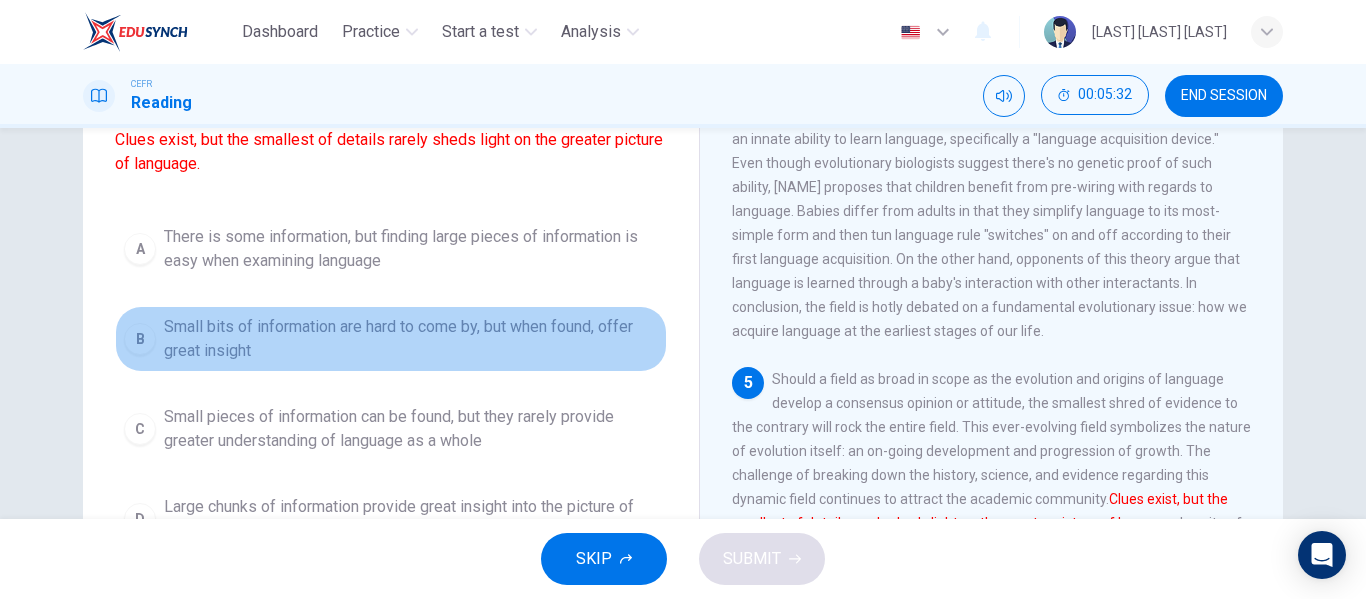 click on "Small bits of information are hard to come by, but when found, offer great insight" at bounding box center [411, 249] 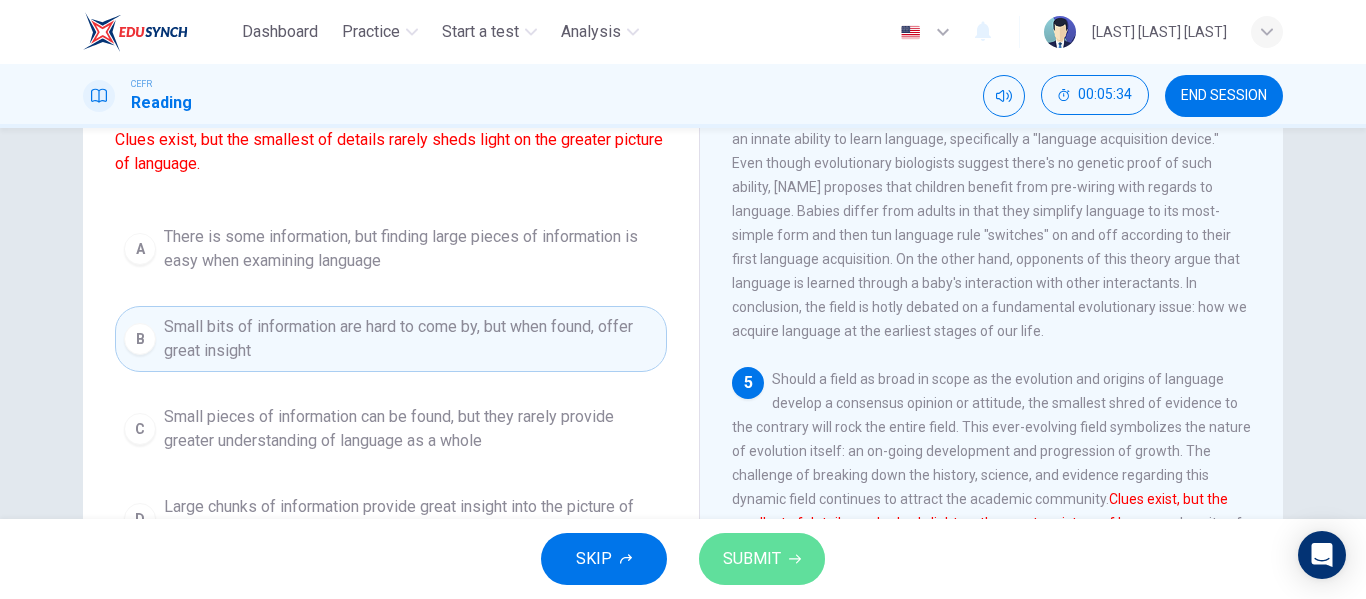 click on "SUBMIT" at bounding box center (752, 559) 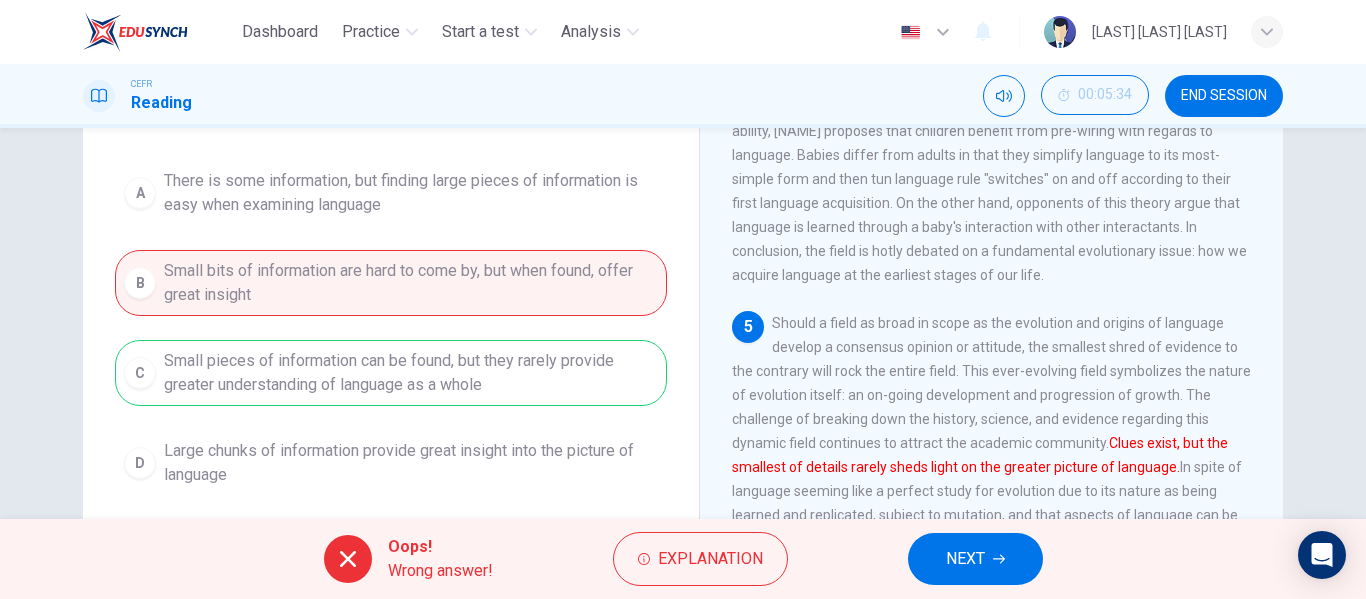 scroll, scrollTop: 284, scrollLeft: 0, axis: vertical 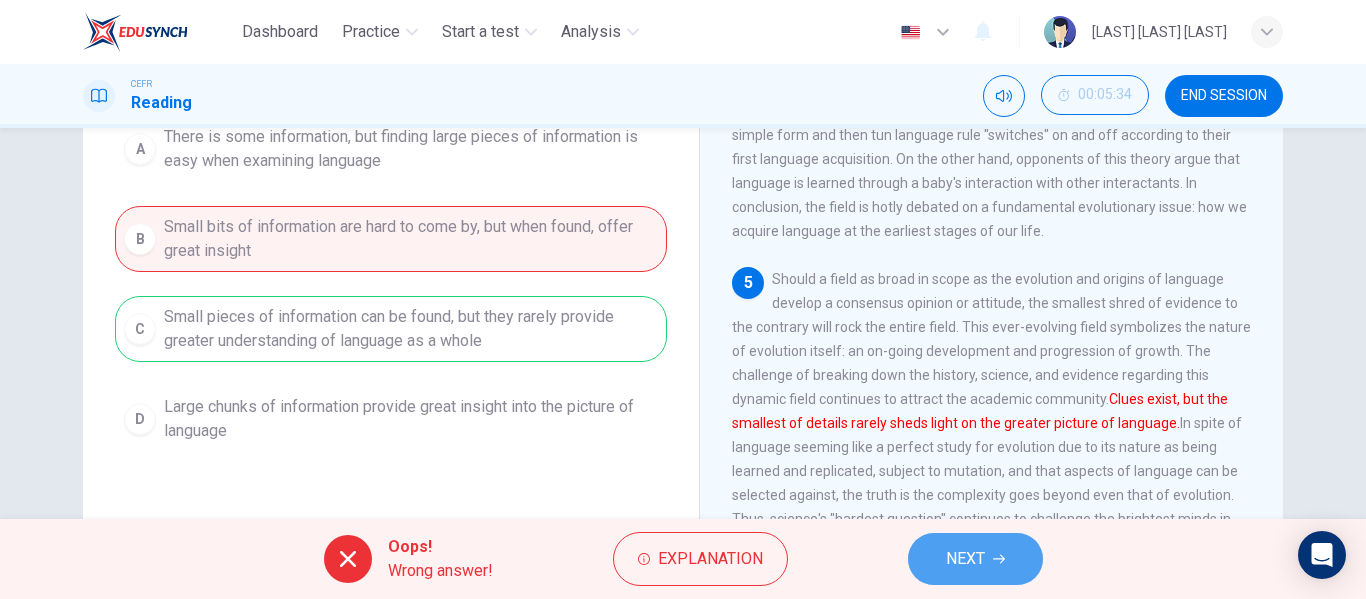 click on "NEXT" at bounding box center (965, 559) 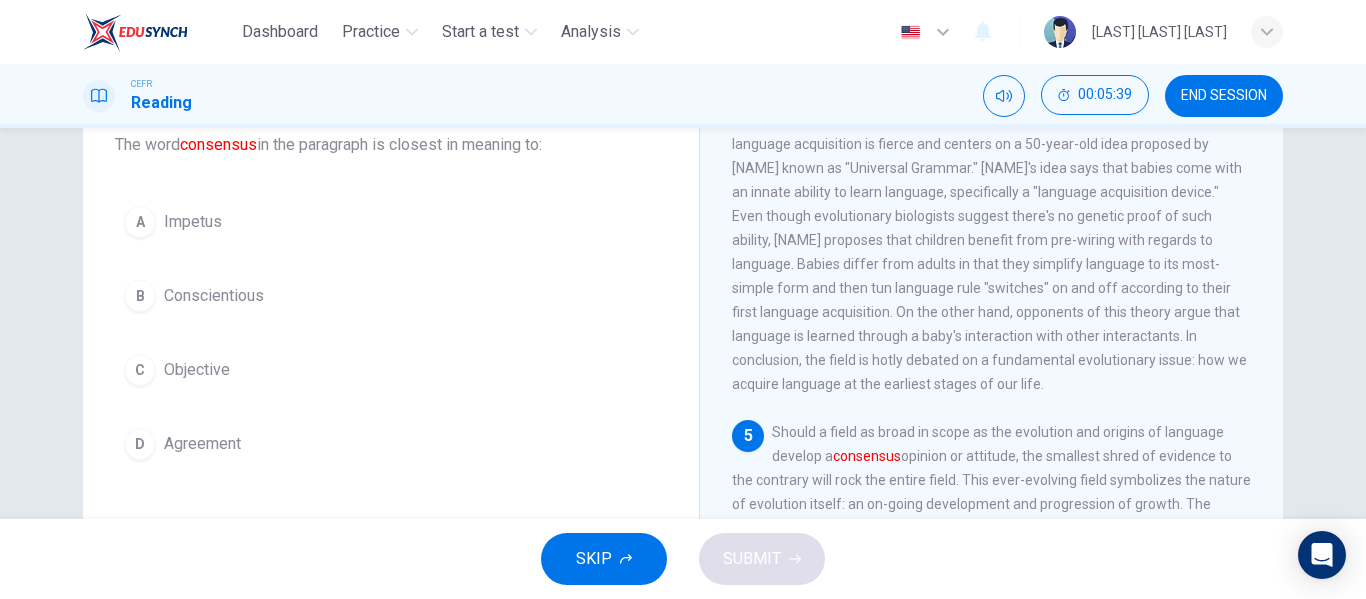 scroll, scrollTop: 88, scrollLeft: 0, axis: vertical 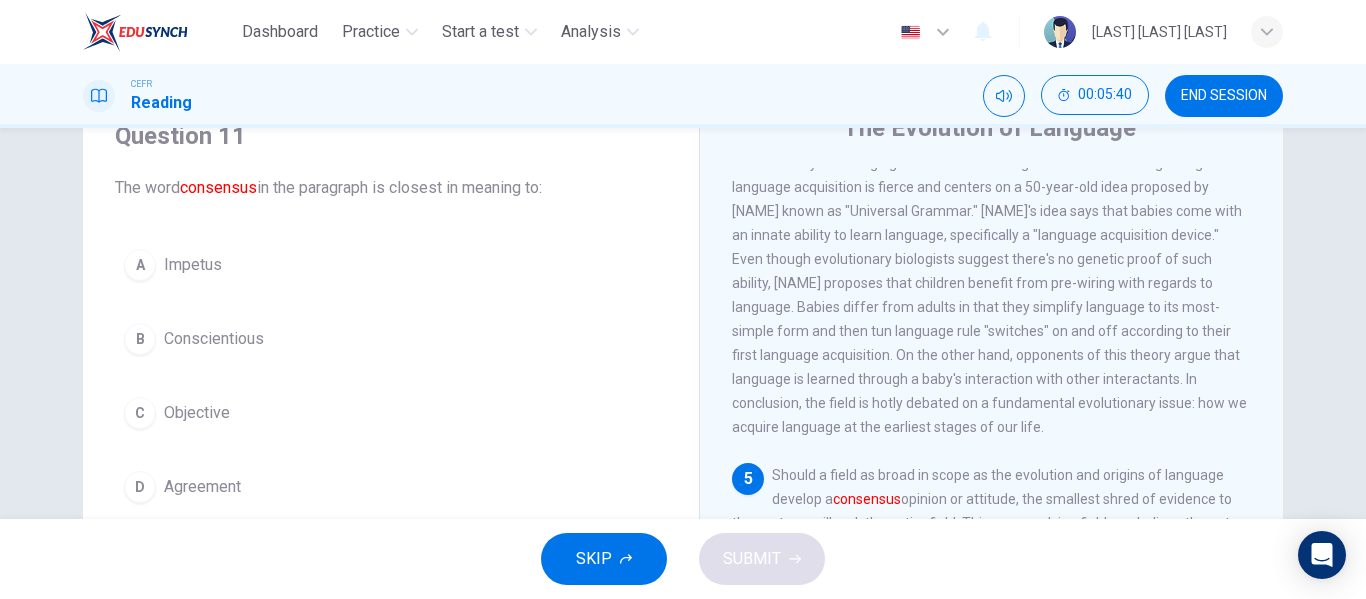 click on "B Conscientious" at bounding box center [391, 339] 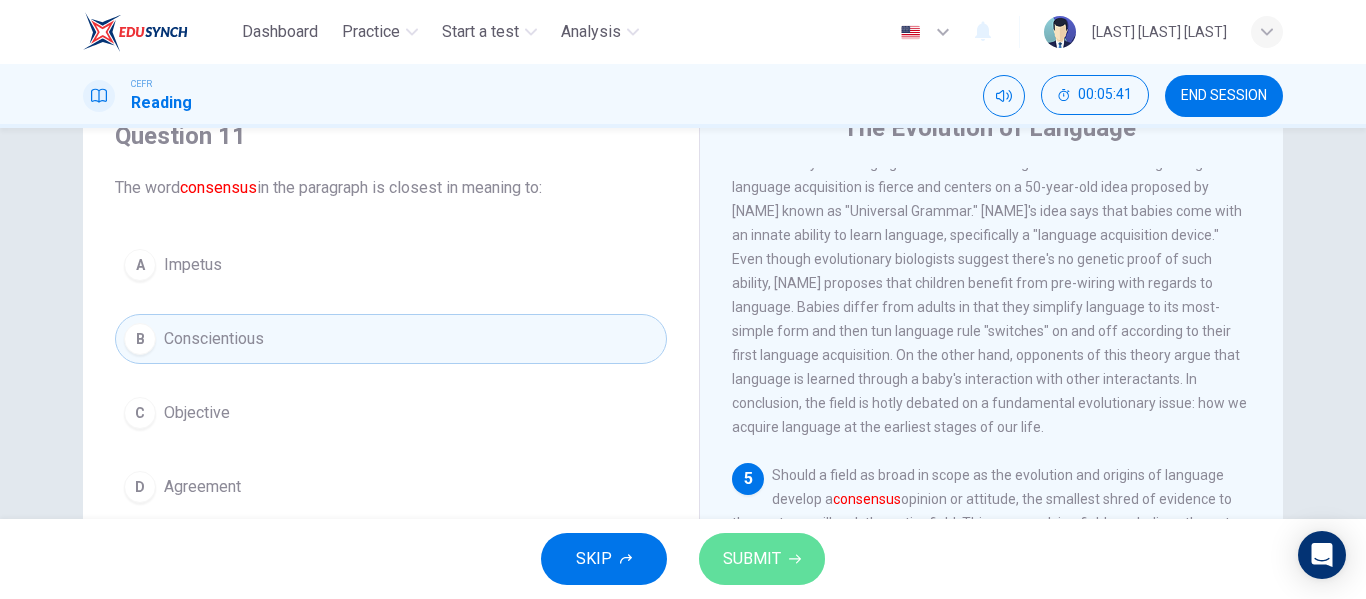 click on "SUBMIT" at bounding box center (762, 559) 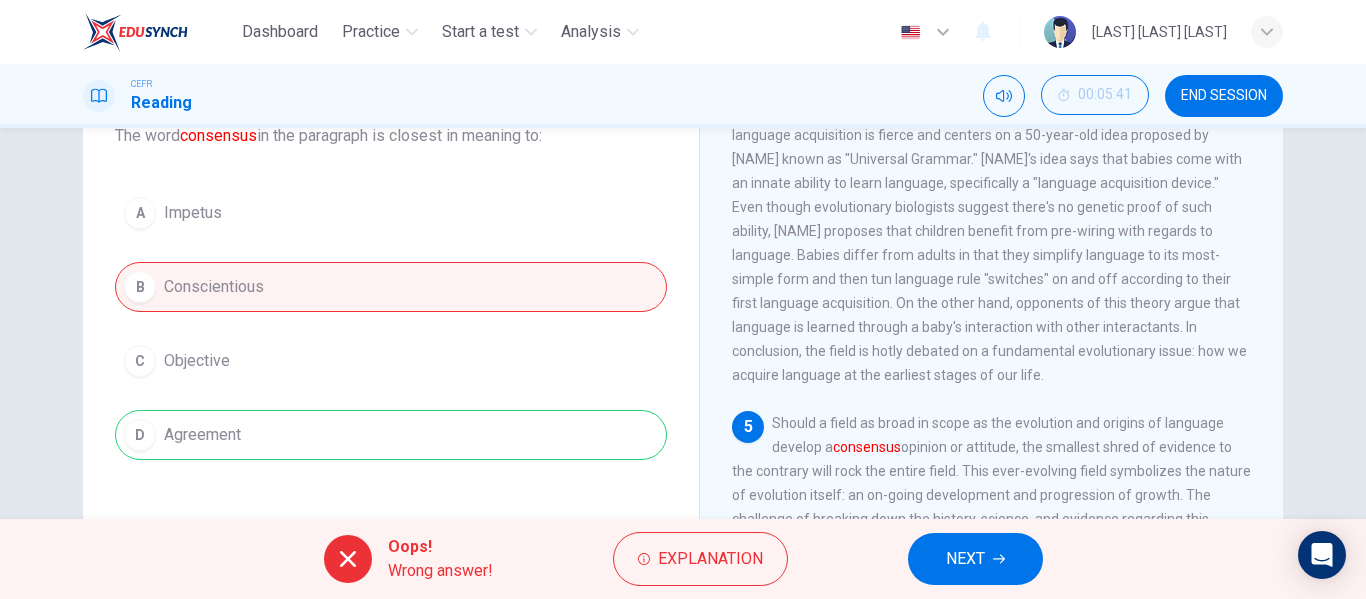 scroll, scrollTop: 188, scrollLeft: 0, axis: vertical 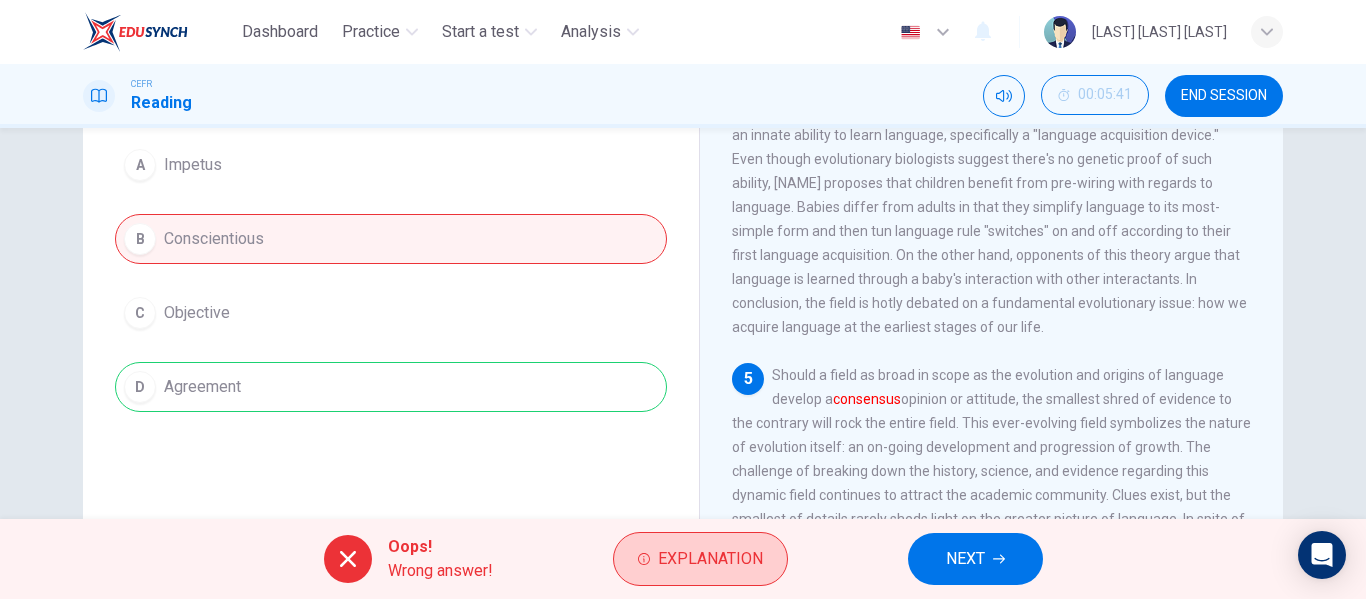 click on "Explanation" at bounding box center [700, 559] 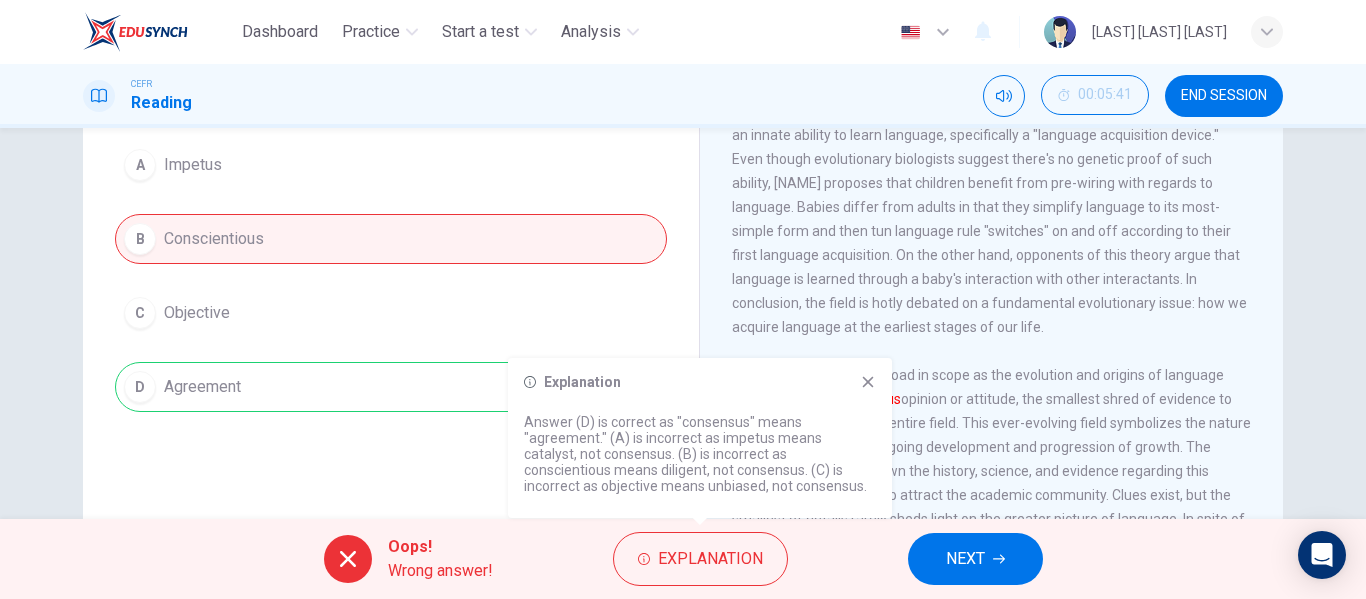 click on "NEXT" at bounding box center (975, 559) 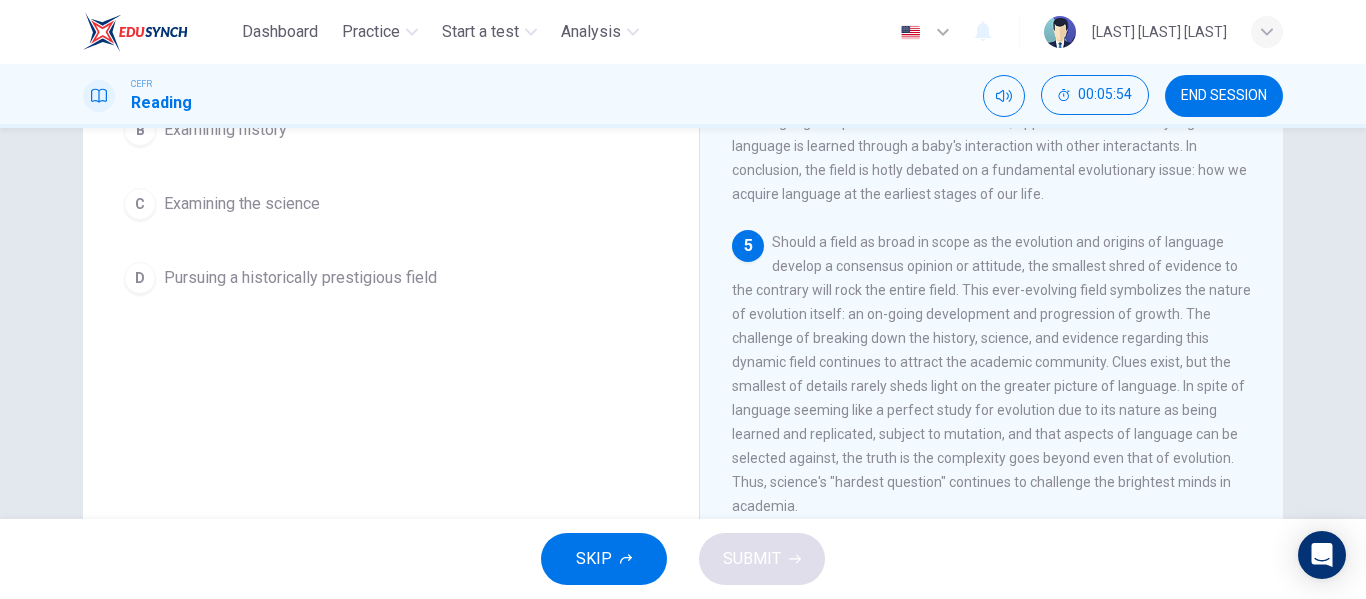scroll, scrollTop: 384, scrollLeft: 0, axis: vertical 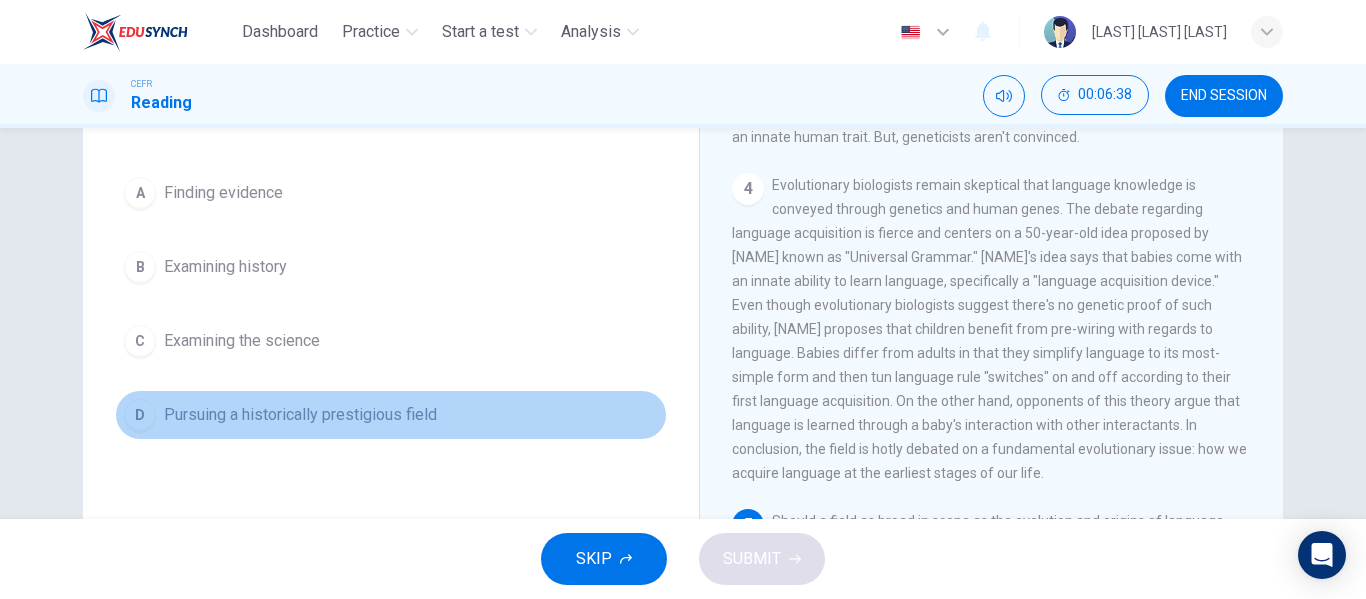 click on "Pursuing a historically prestigious field" at bounding box center [223, 193] 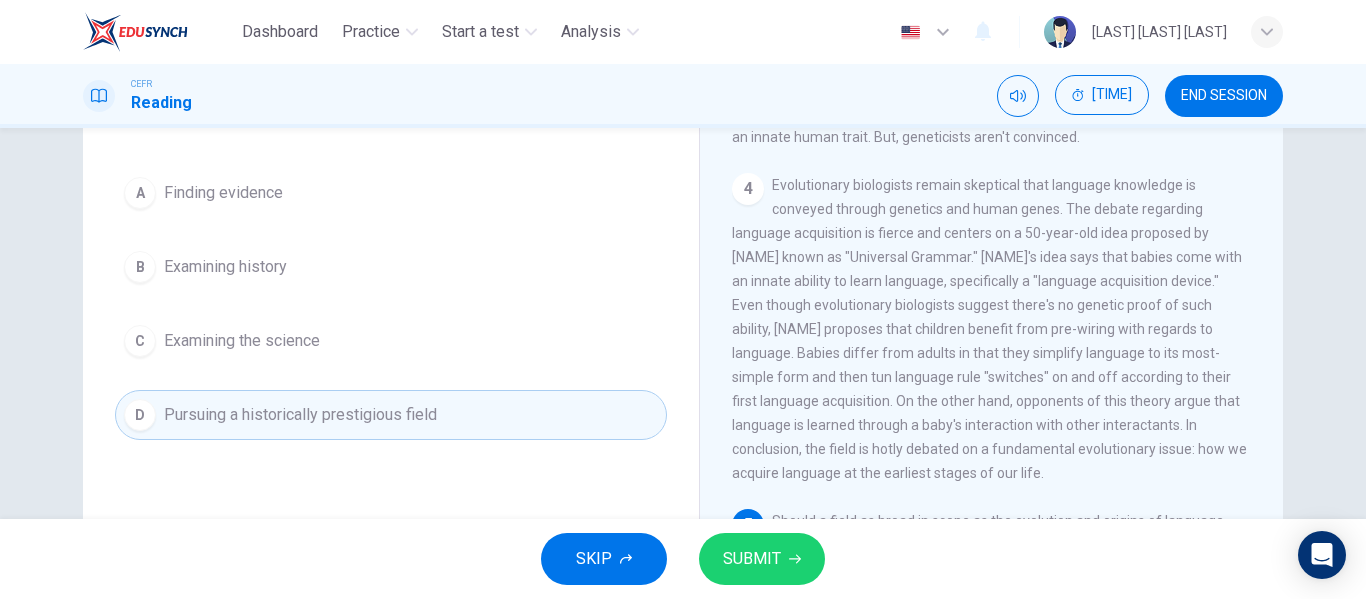 click on "SUBMIT" at bounding box center (762, 559) 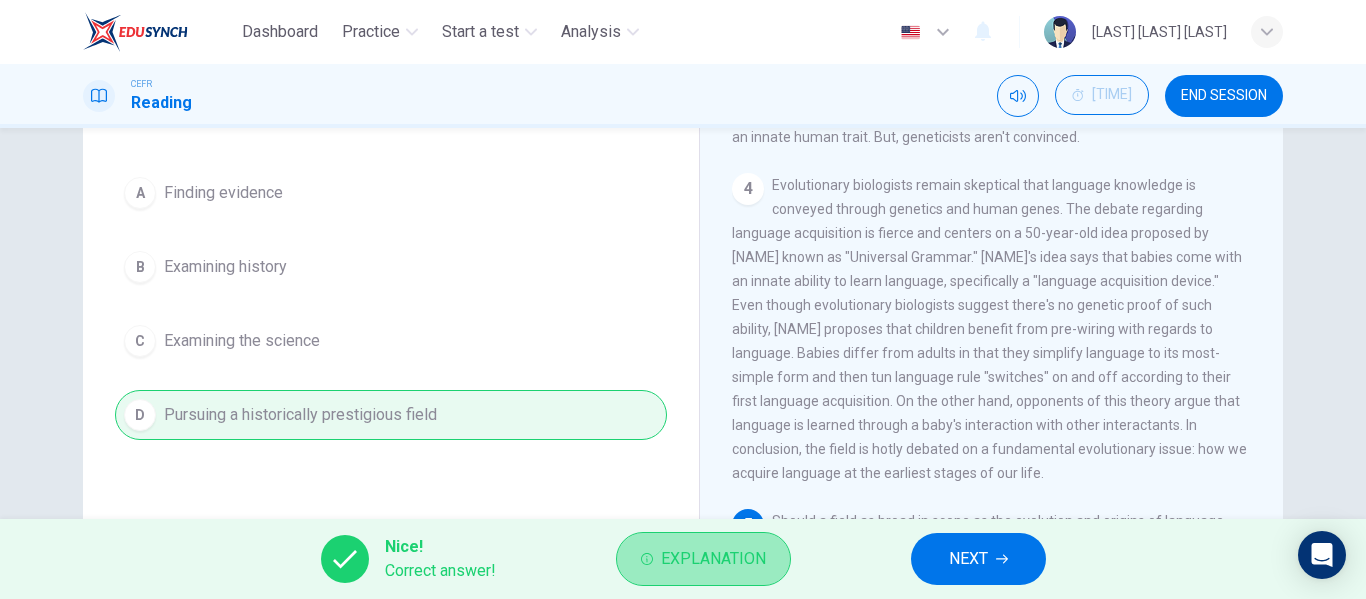 click on "Explanation" at bounding box center (703, 559) 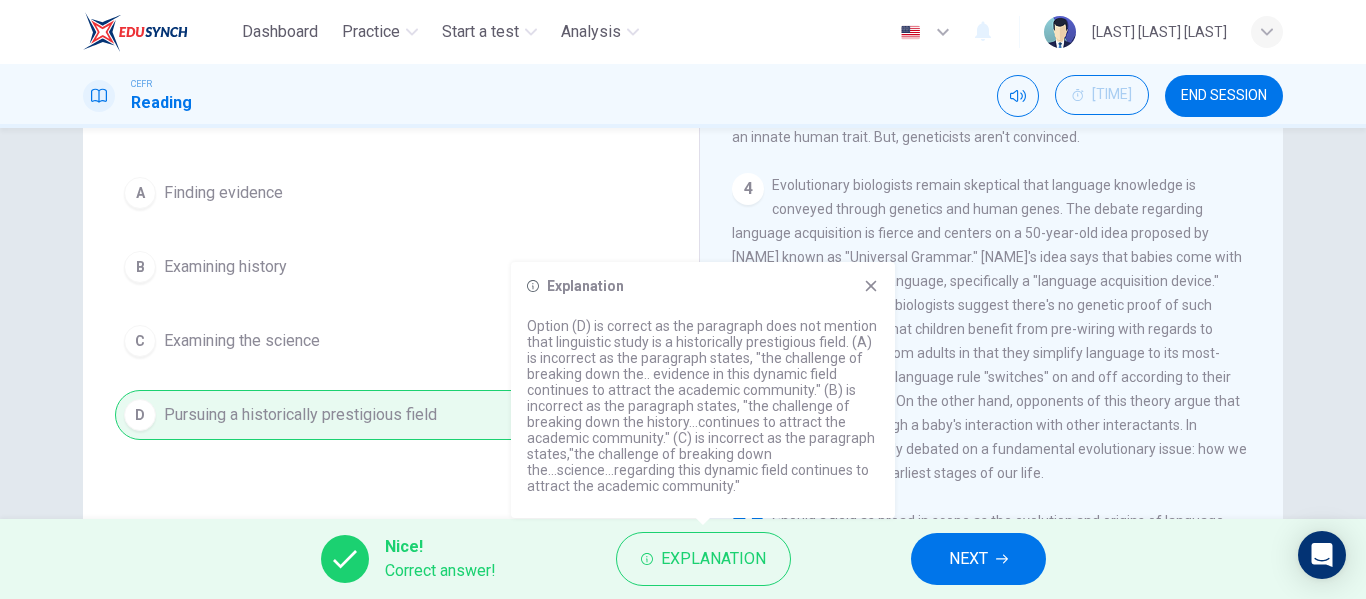 click on "NEXT" at bounding box center [978, 559] 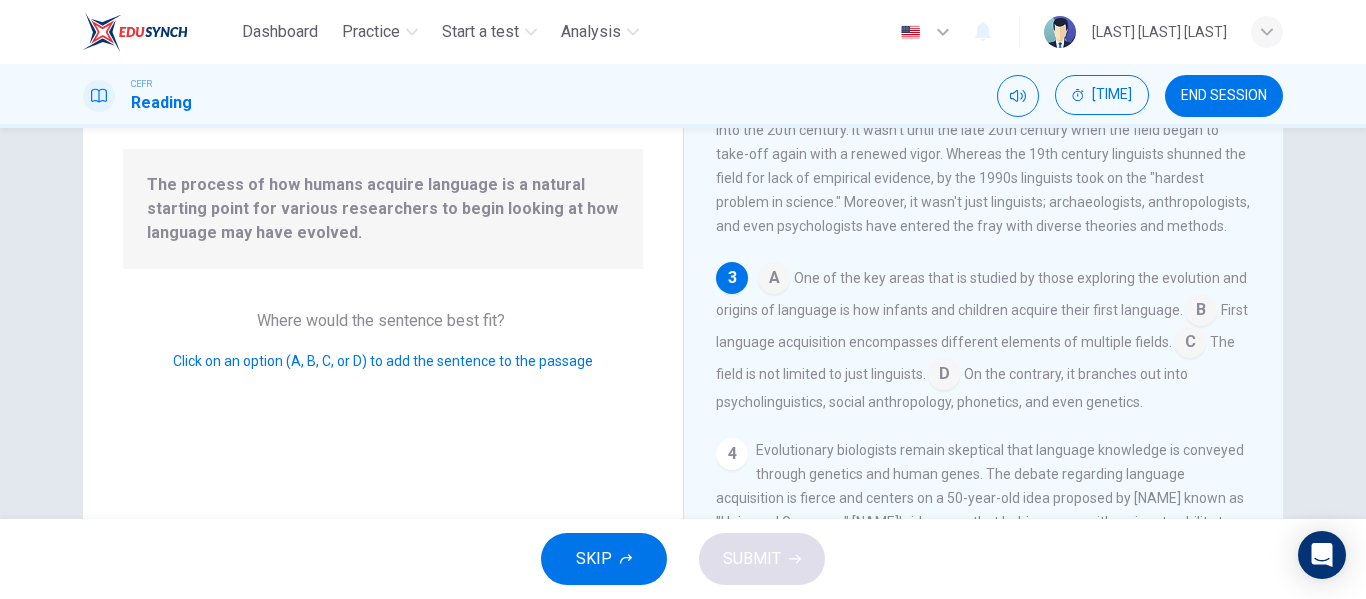 scroll, scrollTop: 342, scrollLeft: 0, axis: vertical 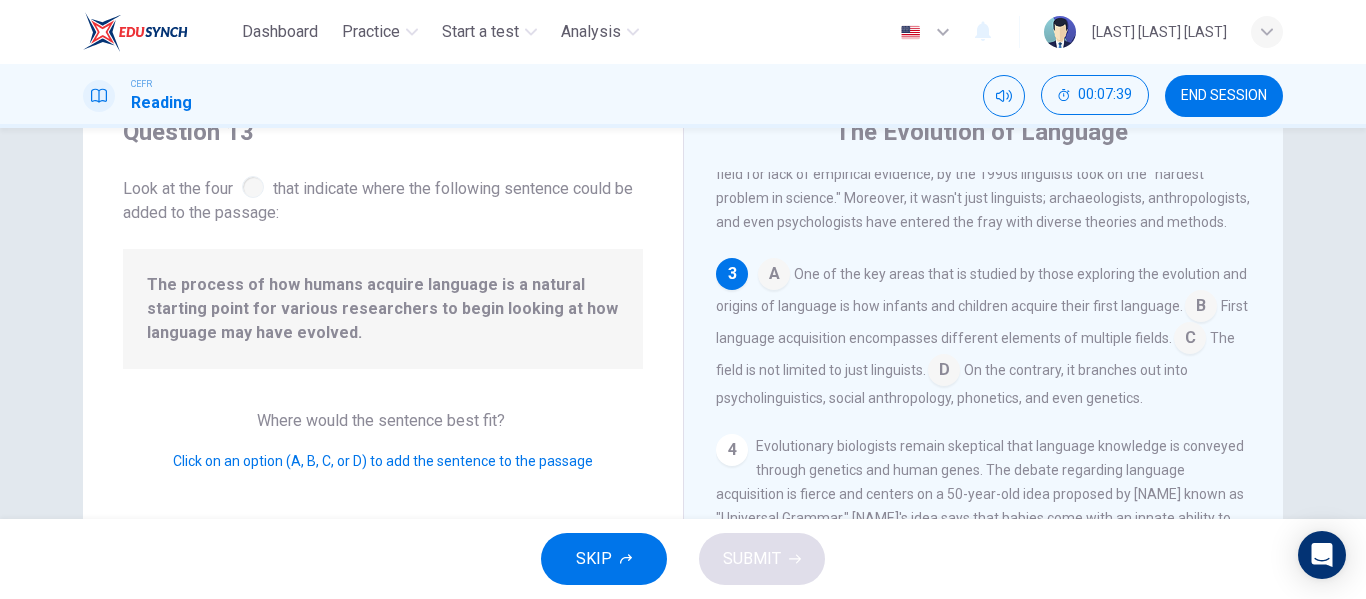 click at bounding box center [774, 276] 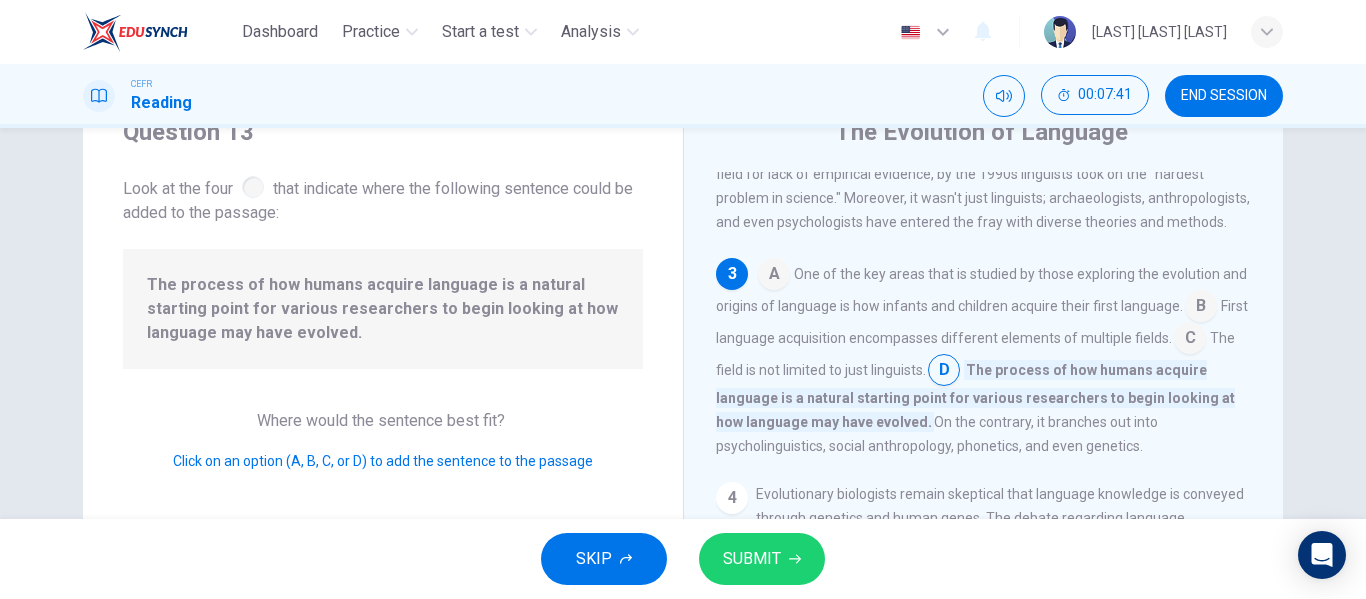 click at bounding box center (795, 559) 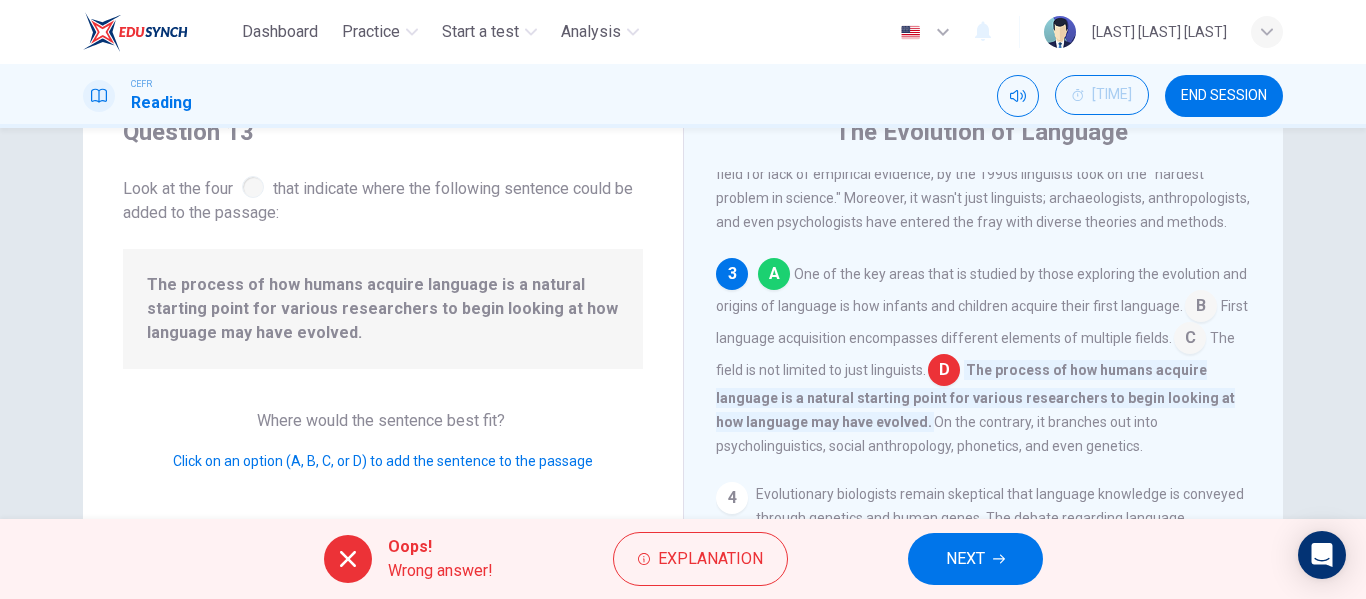 click on "NEXT" at bounding box center (965, 559) 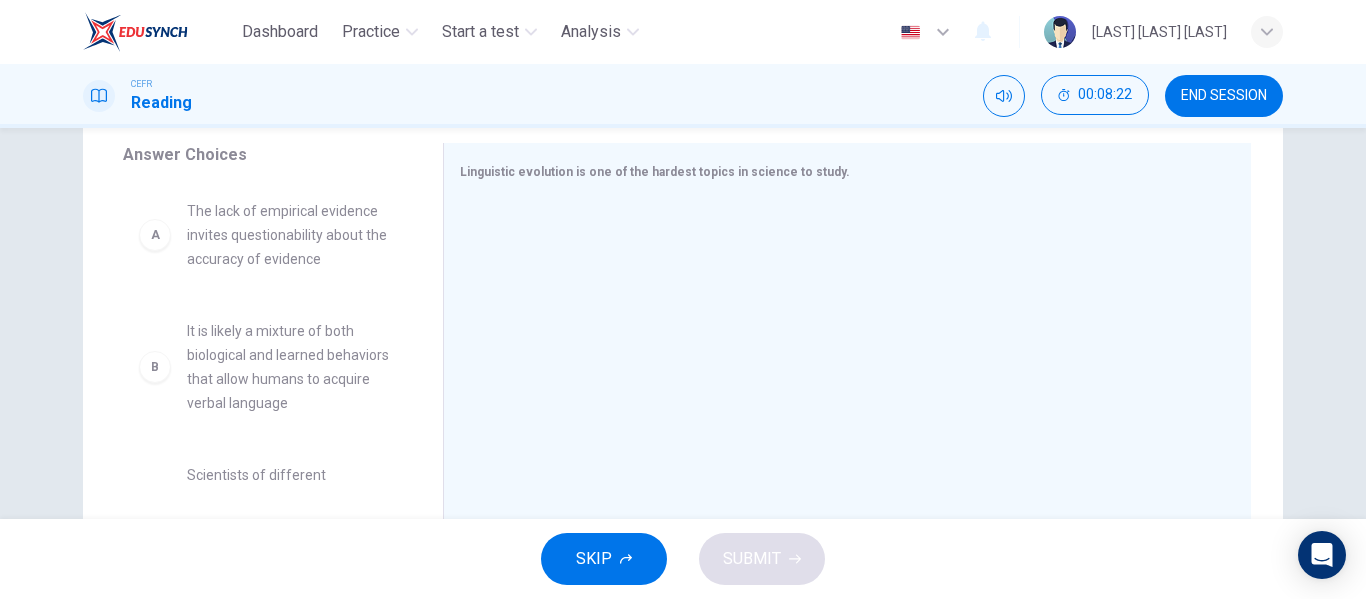 scroll, scrollTop: 284, scrollLeft: 0, axis: vertical 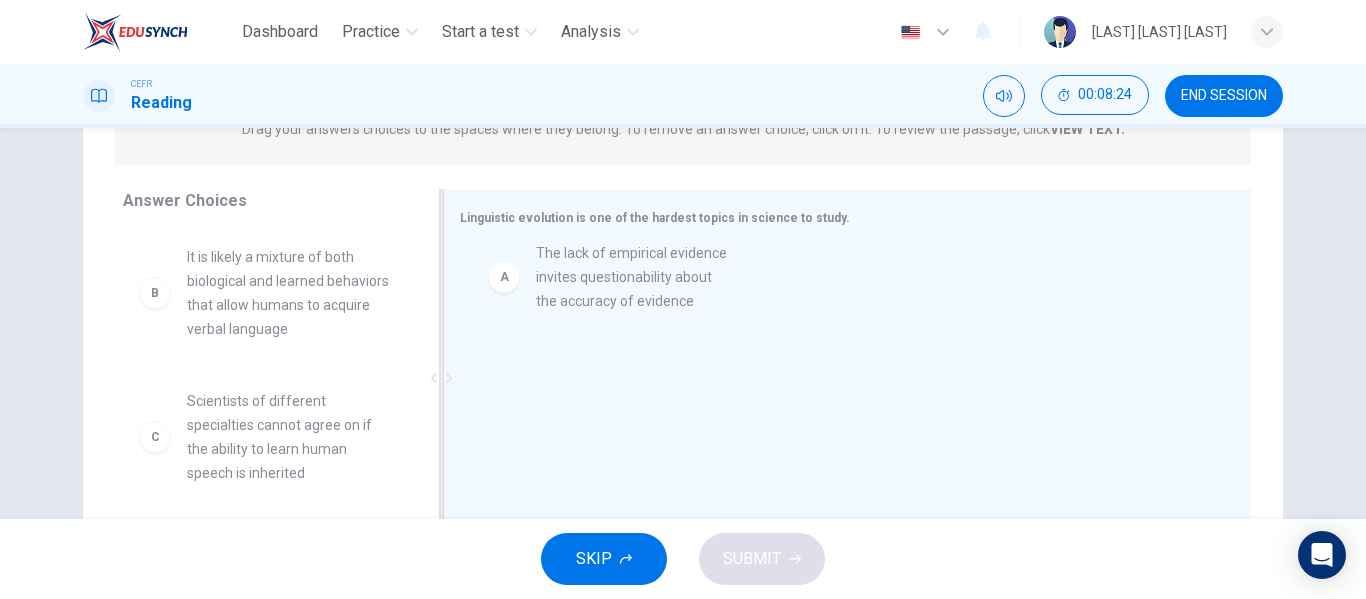 drag, startPoint x: 349, startPoint y: 300, endPoint x: 720, endPoint y: 294, distance: 371.04852 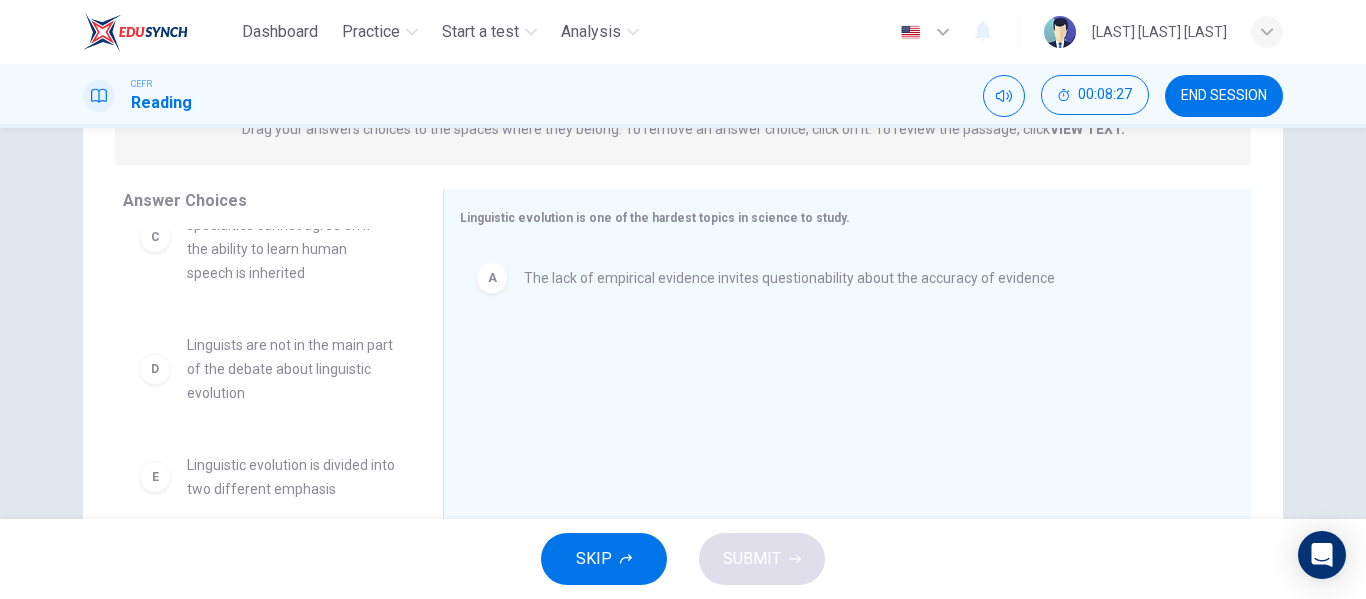 scroll, scrollTop: 276, scrollLeft: 0, axis: vertical 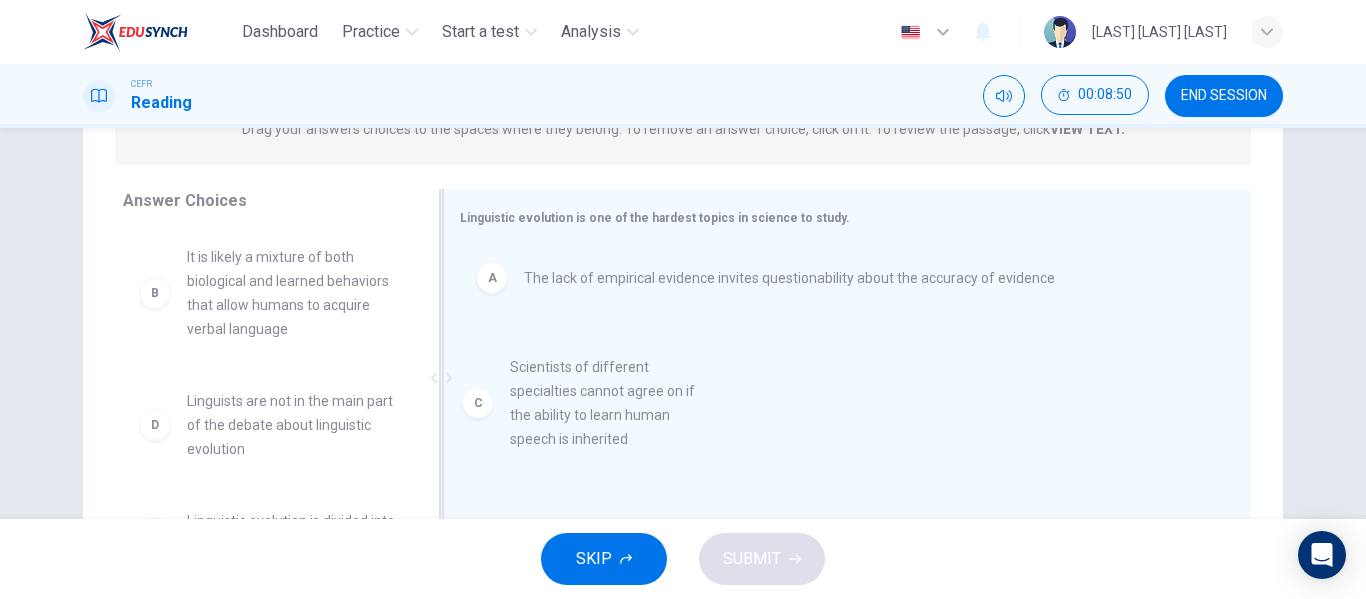 drag, startPoint x: 323, startPoint y: 436, endPoint x: 672, endPoint y: 393, distance: 351.639 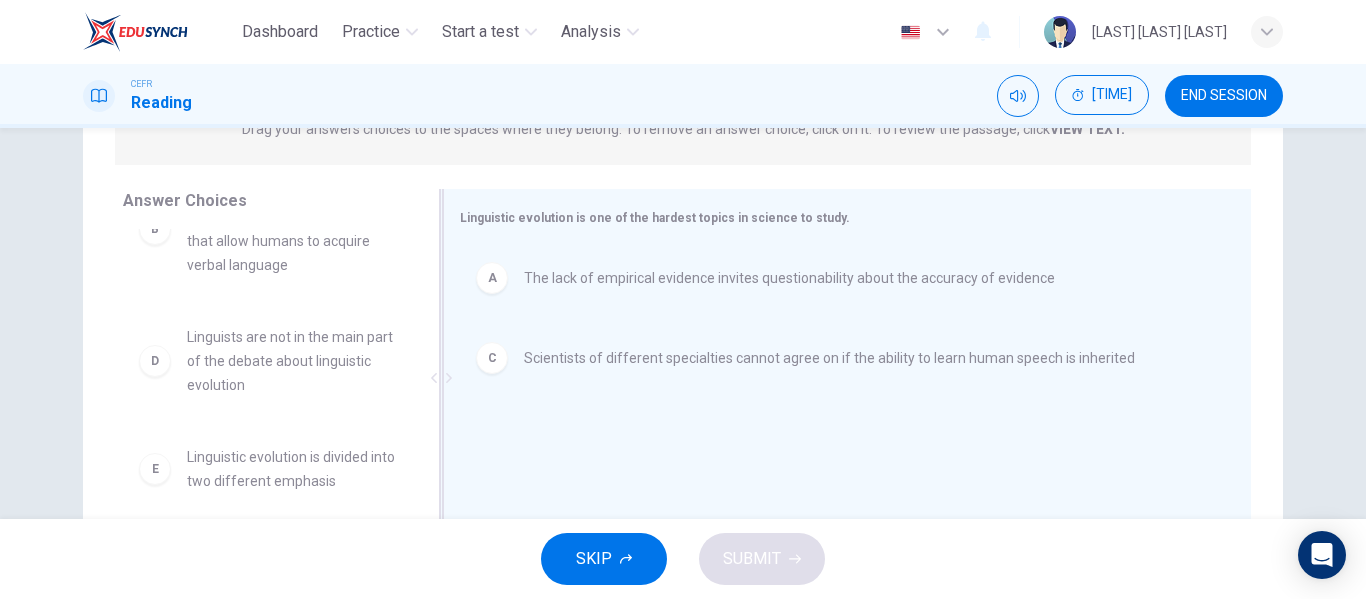 scroll, scrollTop: 0, scrollLeft: 0, axis: both 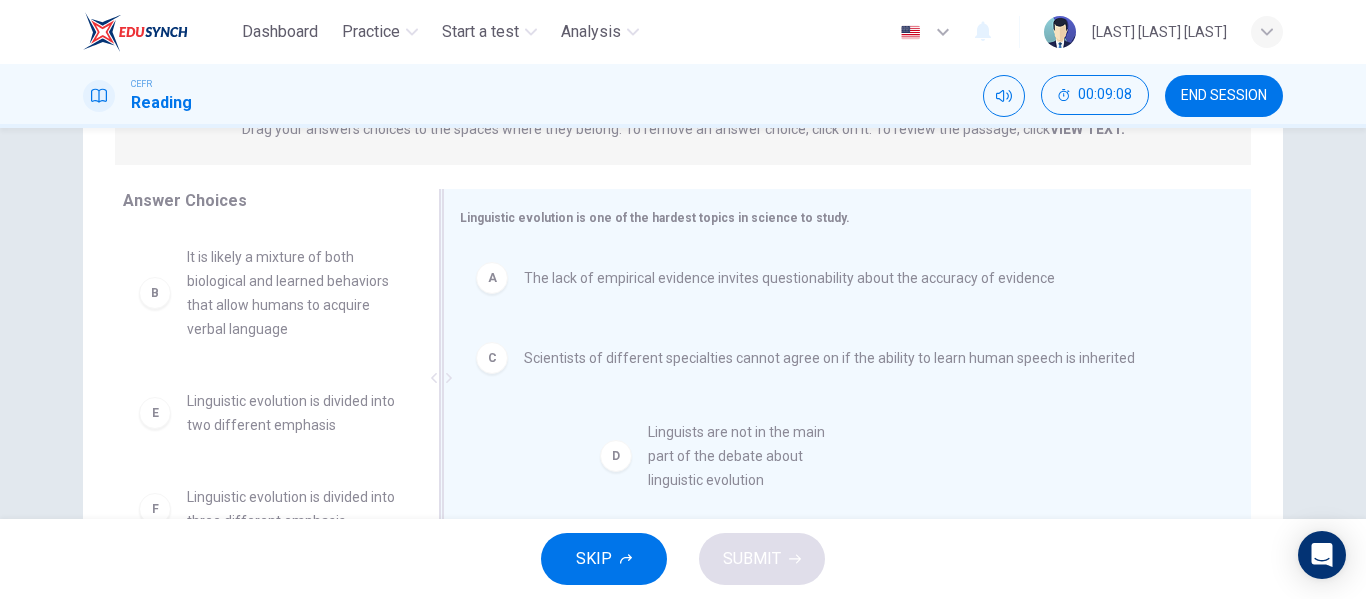 drag, startPoint x: 301, startPoint y: 433, endPoint x: 772, endPoint y: 465, distance: 472.0858 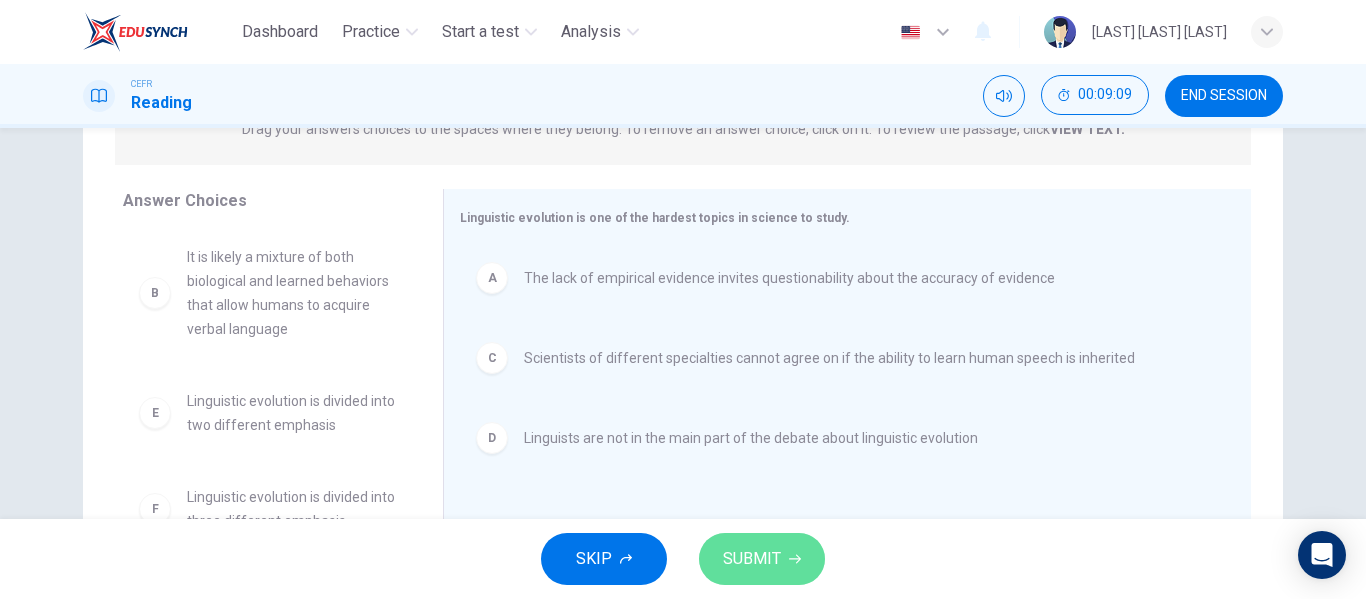 click on "SUBMIT" at bounding box center (752, 559) 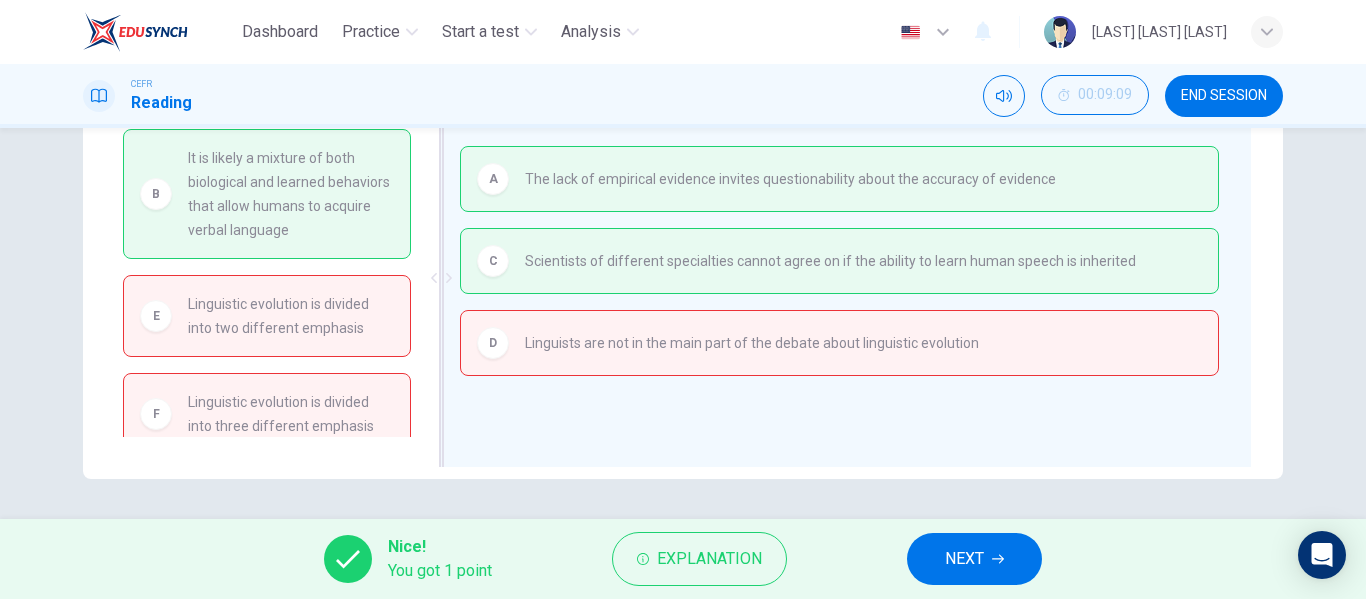 scroll, scrollTop: 284, scrollLeft: 0, axis: vertical 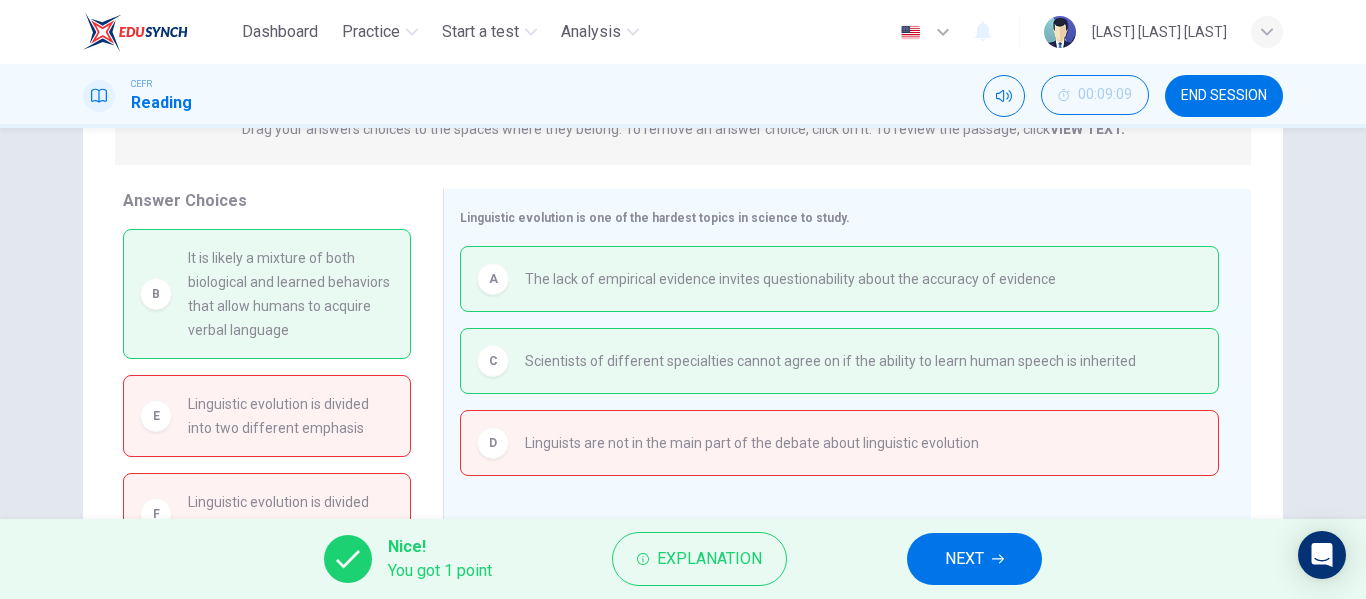 click on "NEXT" at bounding box center (964, 559) 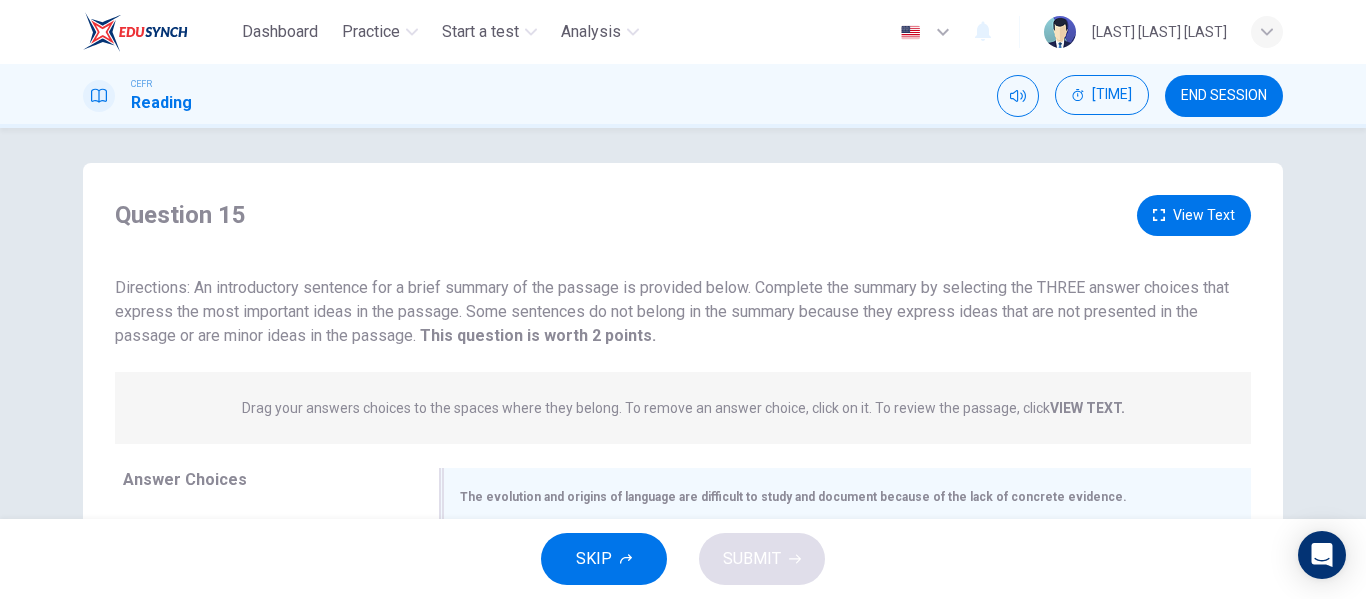 scroll, scrollTop: 0, scrollLeft: 0, axis: both 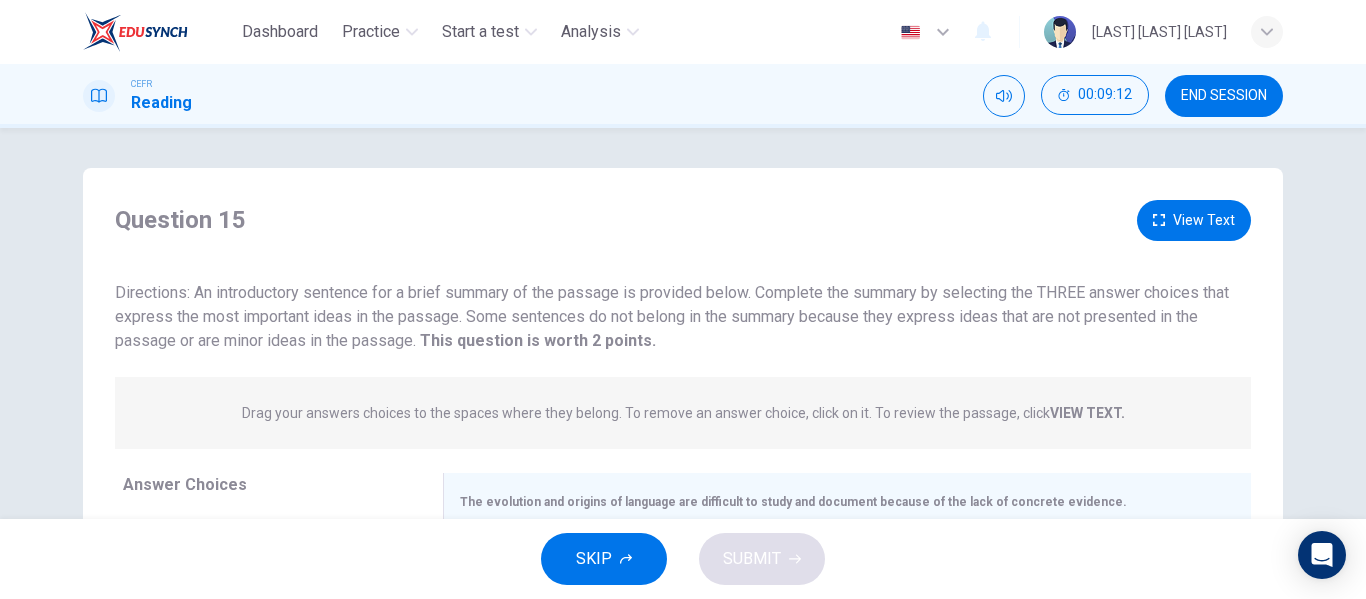click on "SKIP" at bounding box center [604, 559] 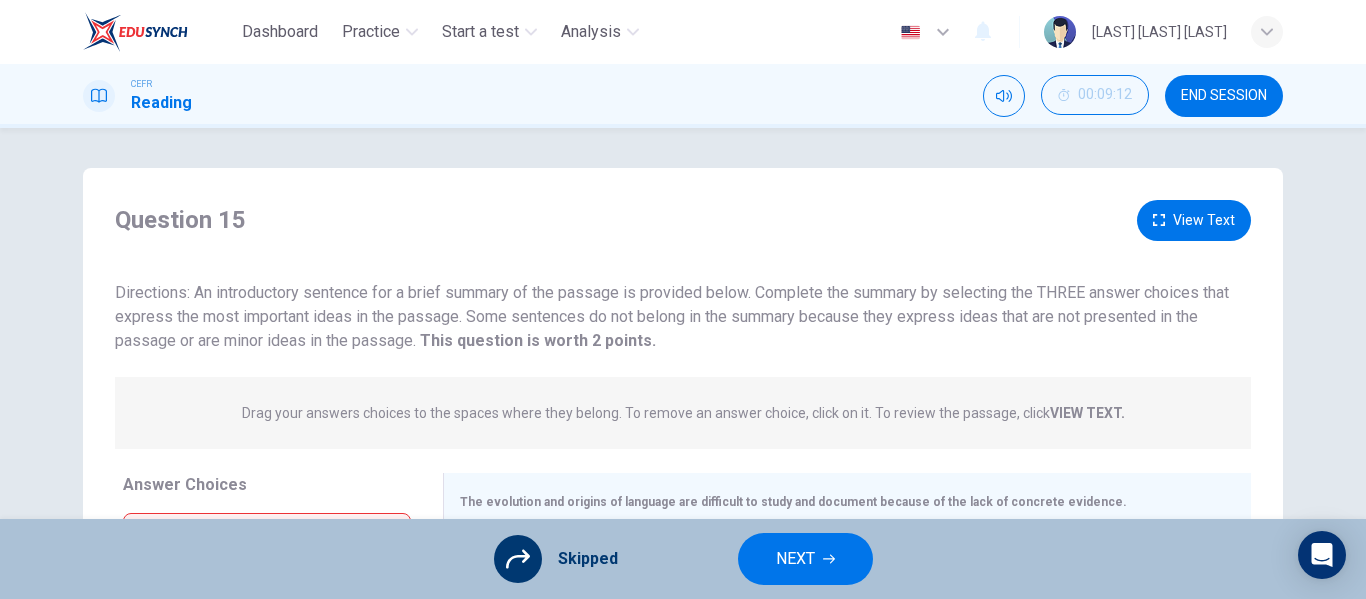 click on "NEXT" at bounding box center [805, 559] 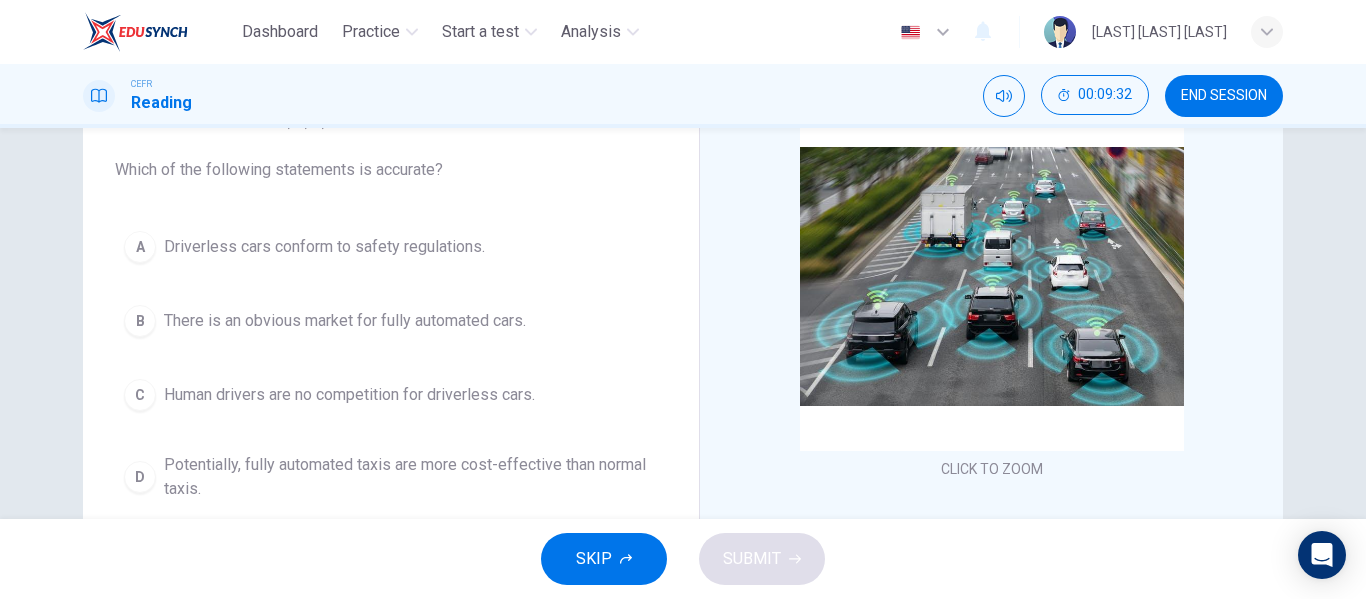 scroll, scrollTop: 200, scrollLeft: 0, axis: vertical 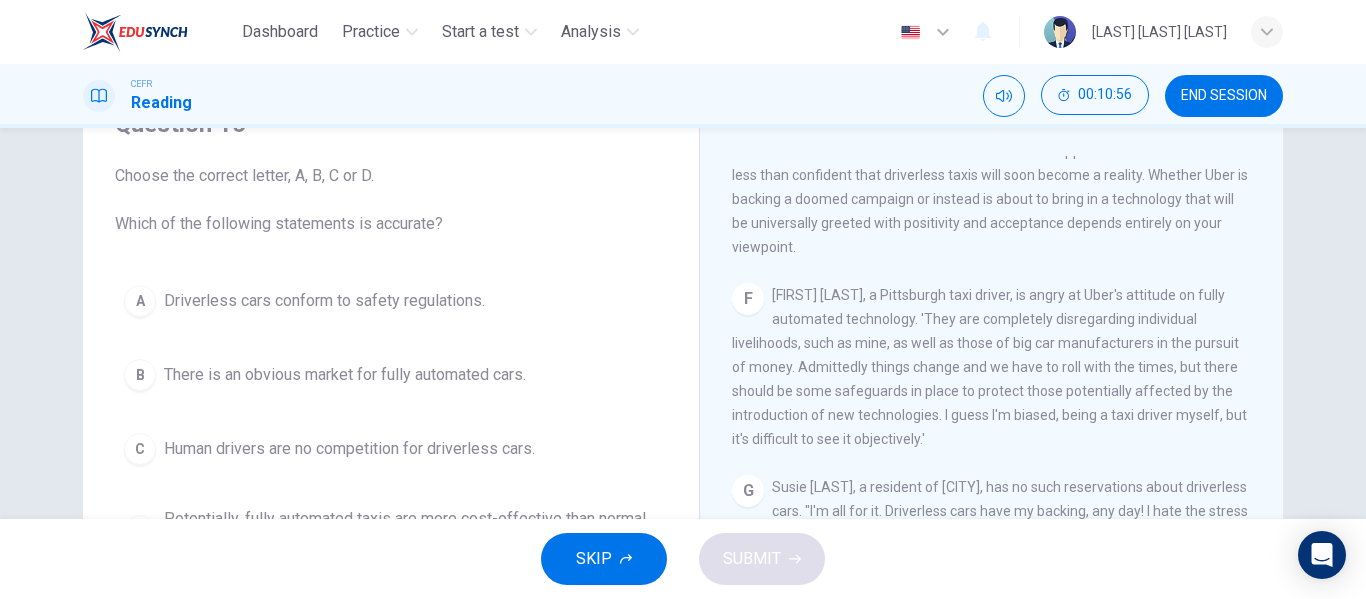 click on "Human drivers are no competition for driverless cars." at bounding box center [324, 301] 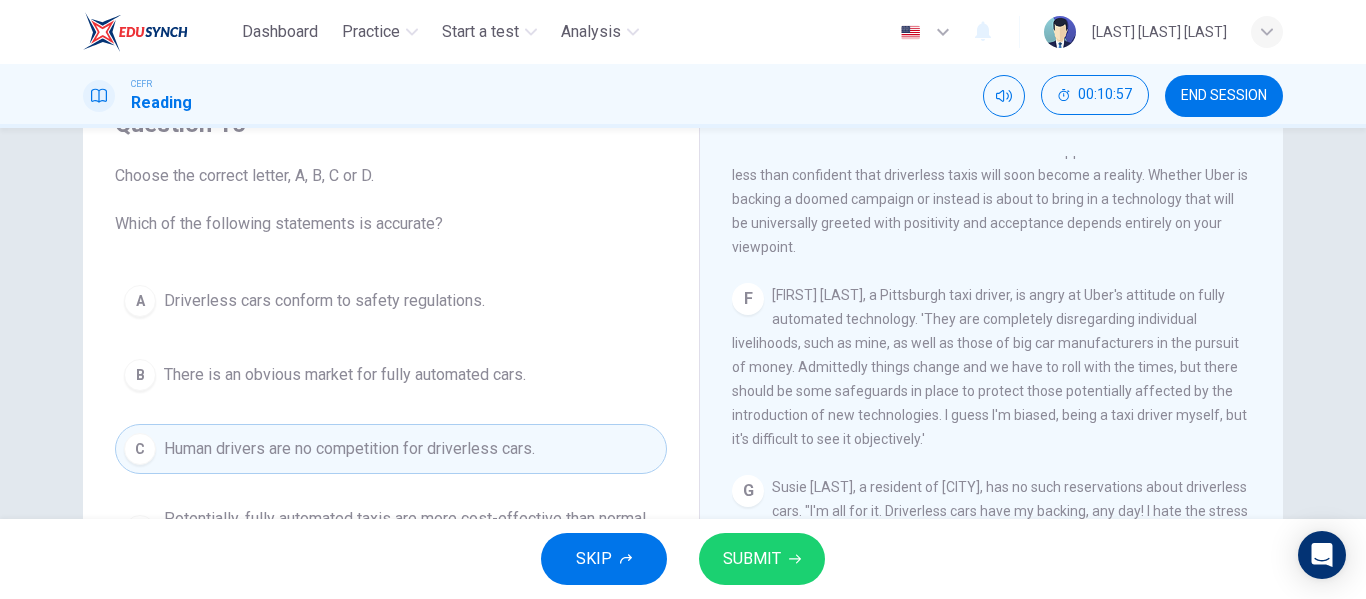 click on "SUBMIT" at bounding box center (762, 559) 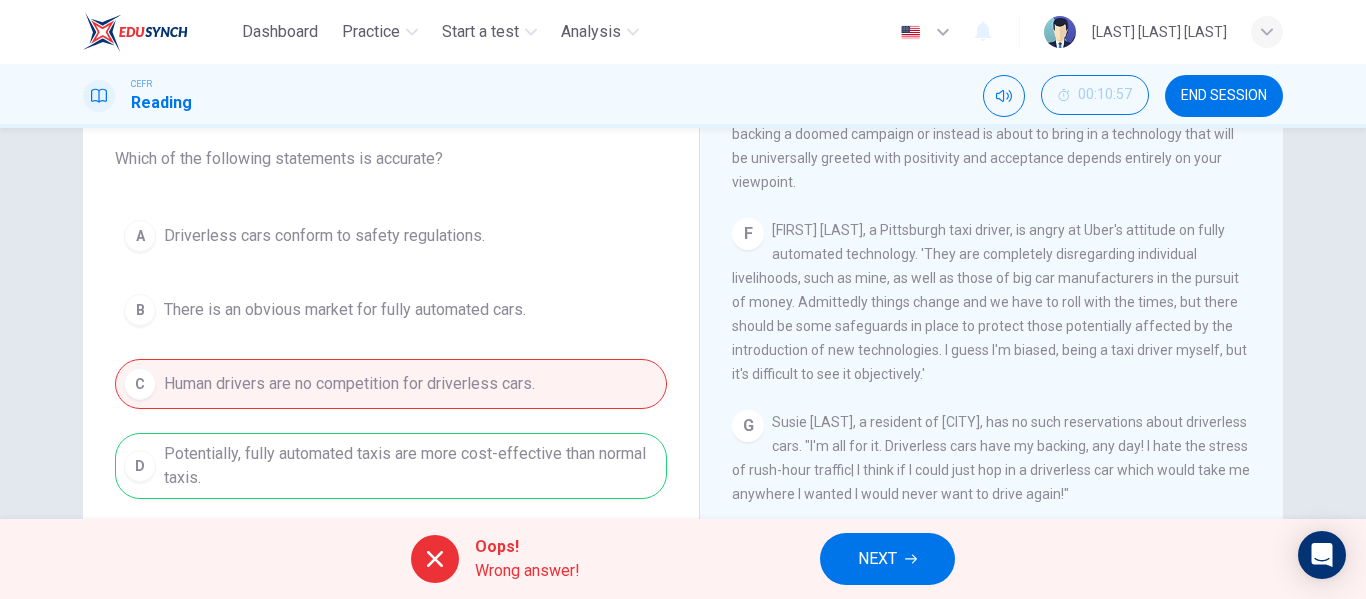 scroll, scrollTop: 200, scrollLeft: 0, axis: vertical 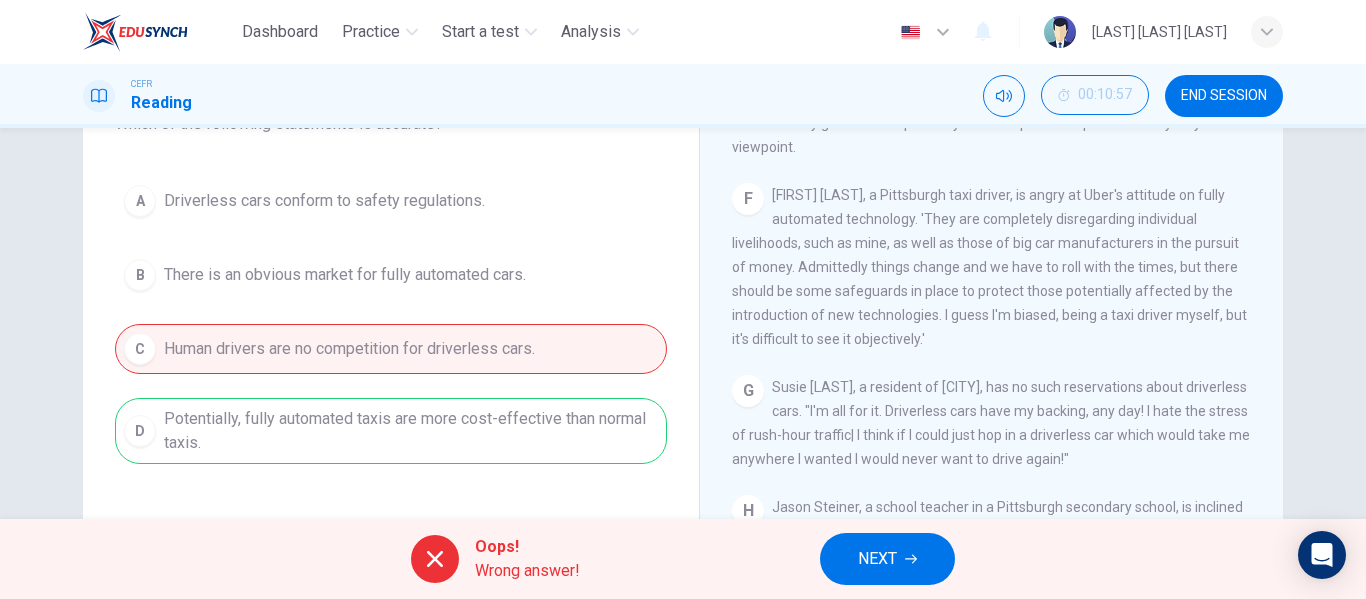 click on "NEXT" at bounding box center [877, 559] 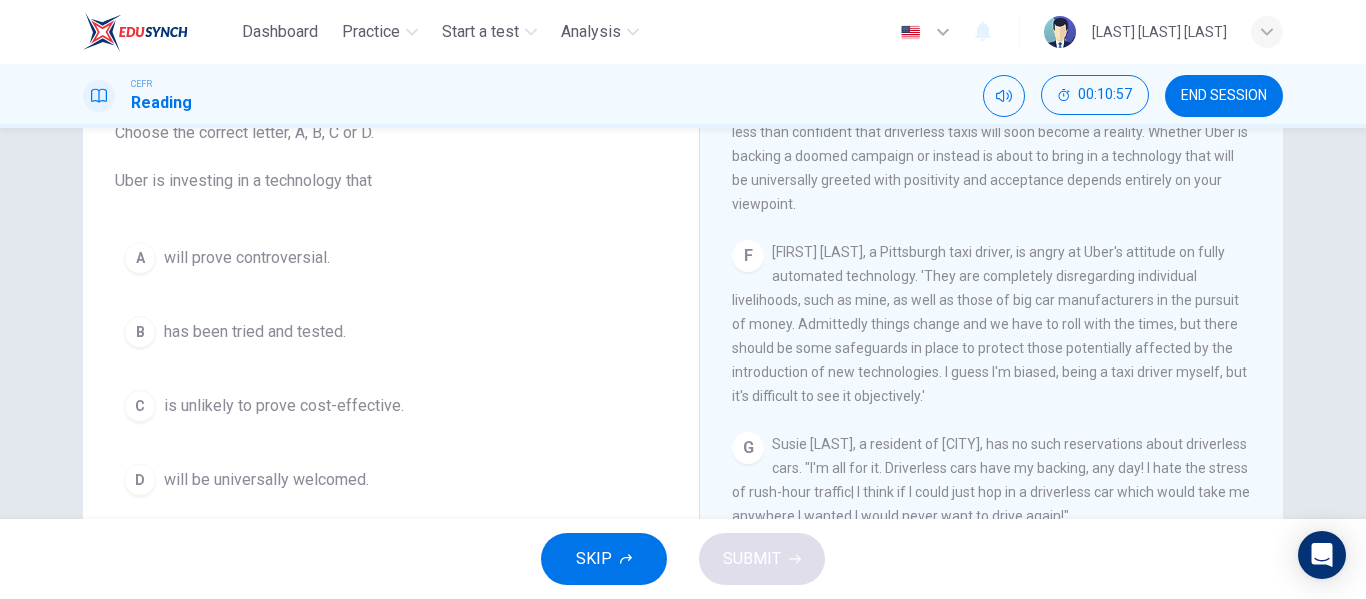 scroll, scrollTop: 100, scrollLeft: 0, axis: vertical 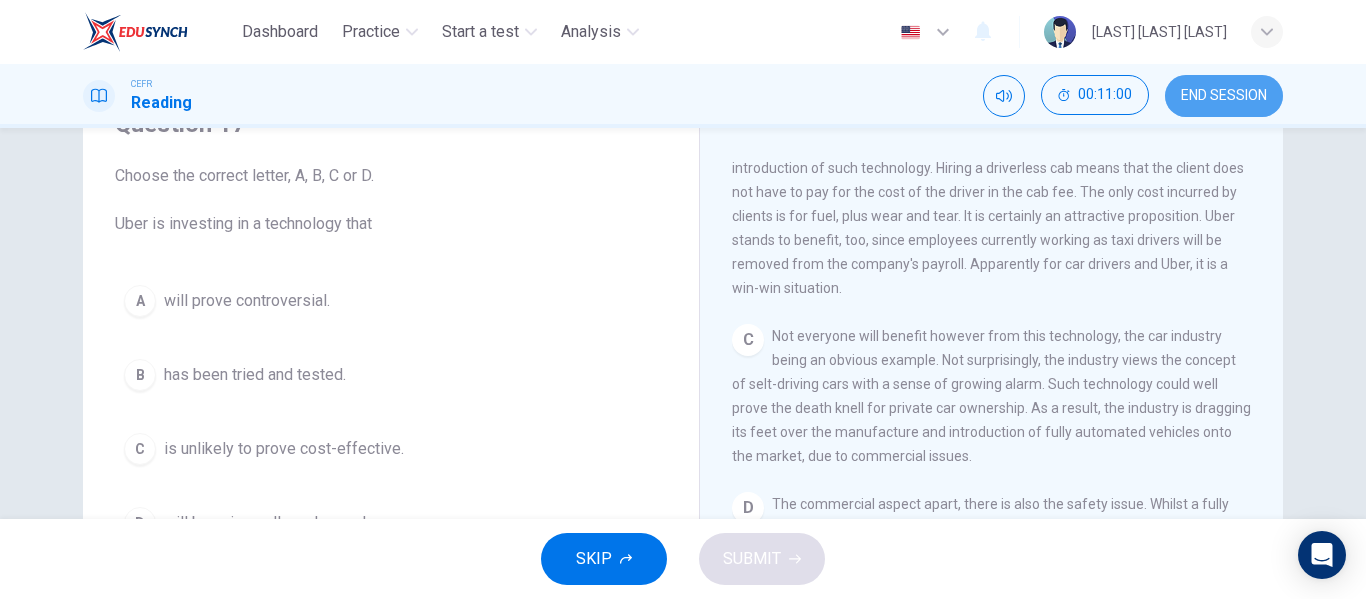 click on "END SESSION" at bounding box center [1224, 96] 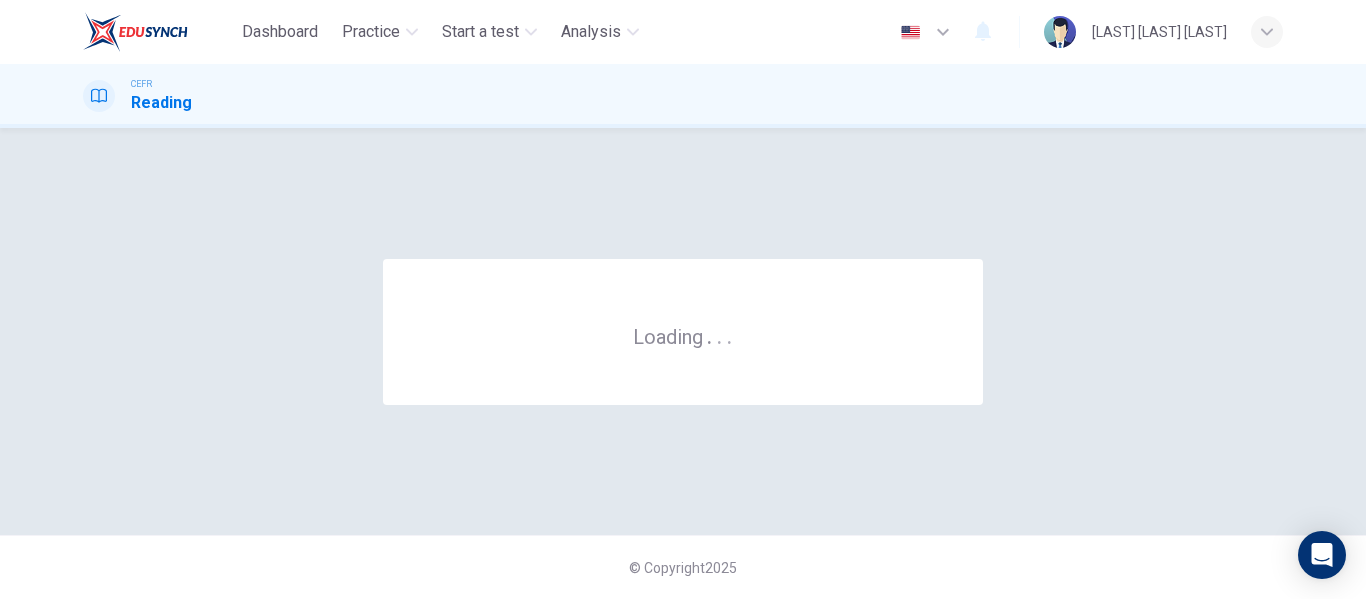 scroll, scrollTop: 0, scrollLeft: 0, axis: both 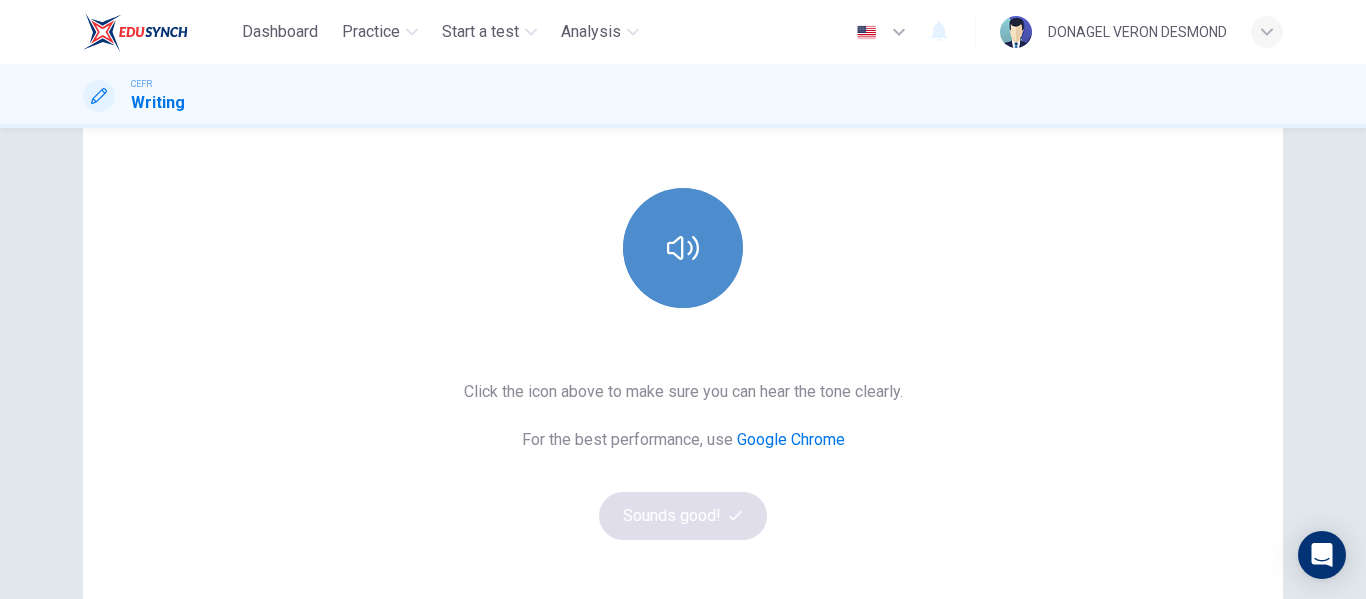 click at bounding box center [683, 248] 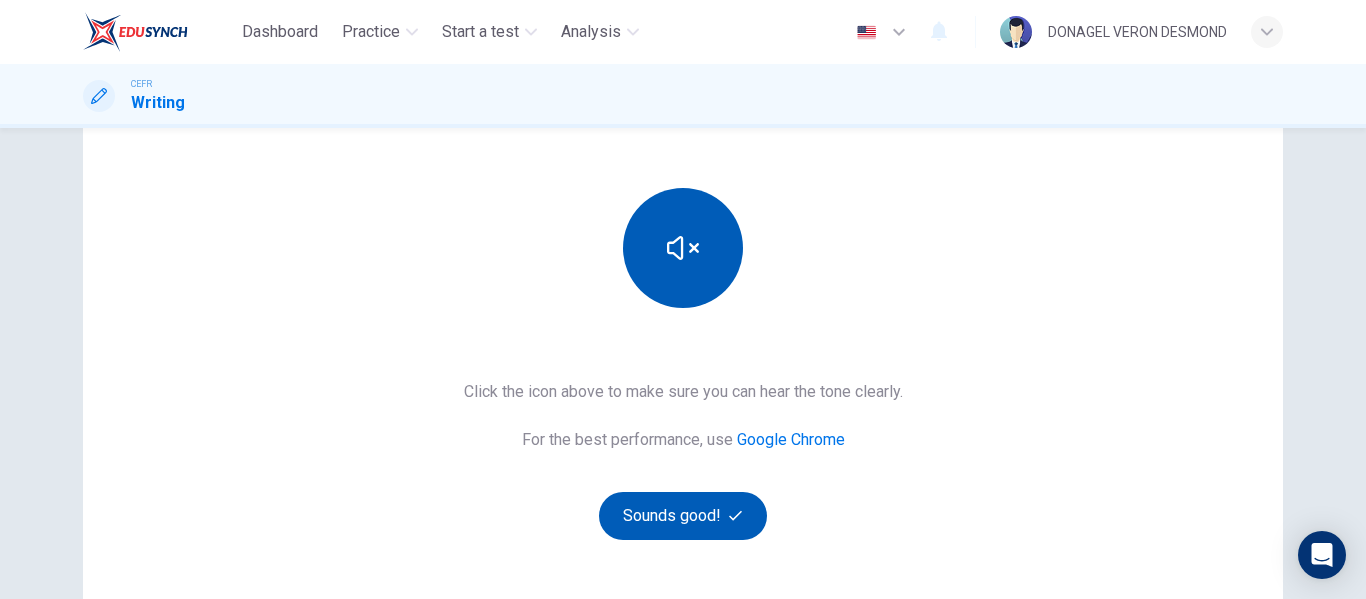 type 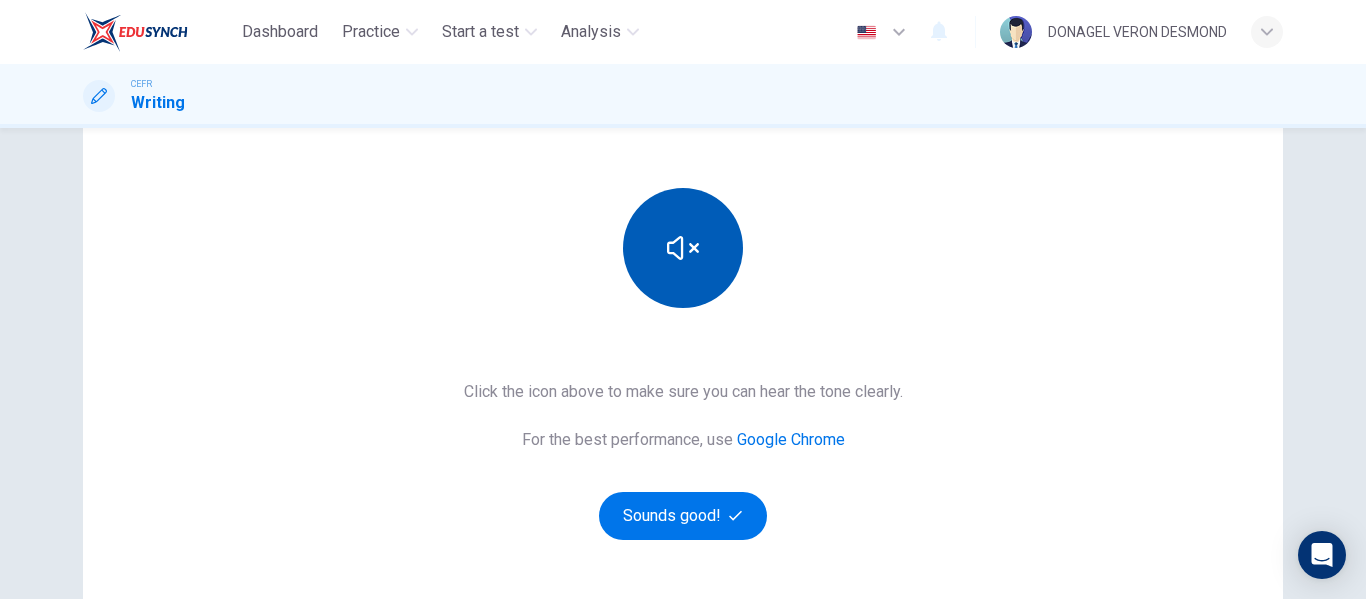 click at bounding box center (683, 248) 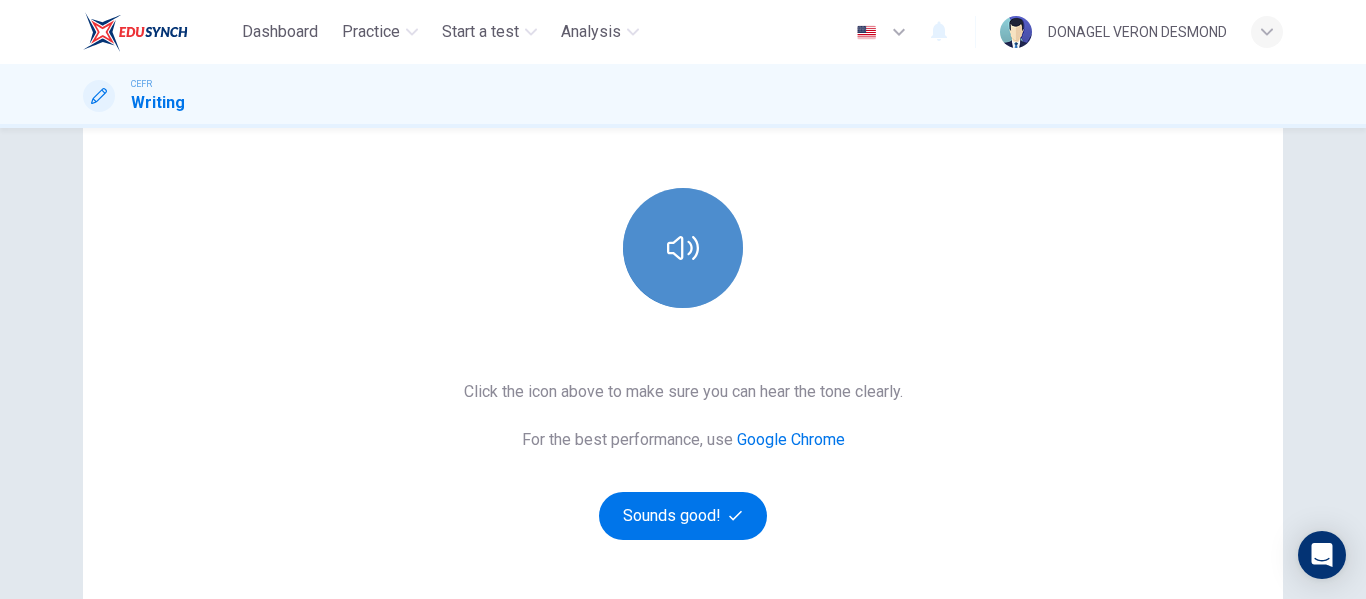 click at bounding box center [683, 248] 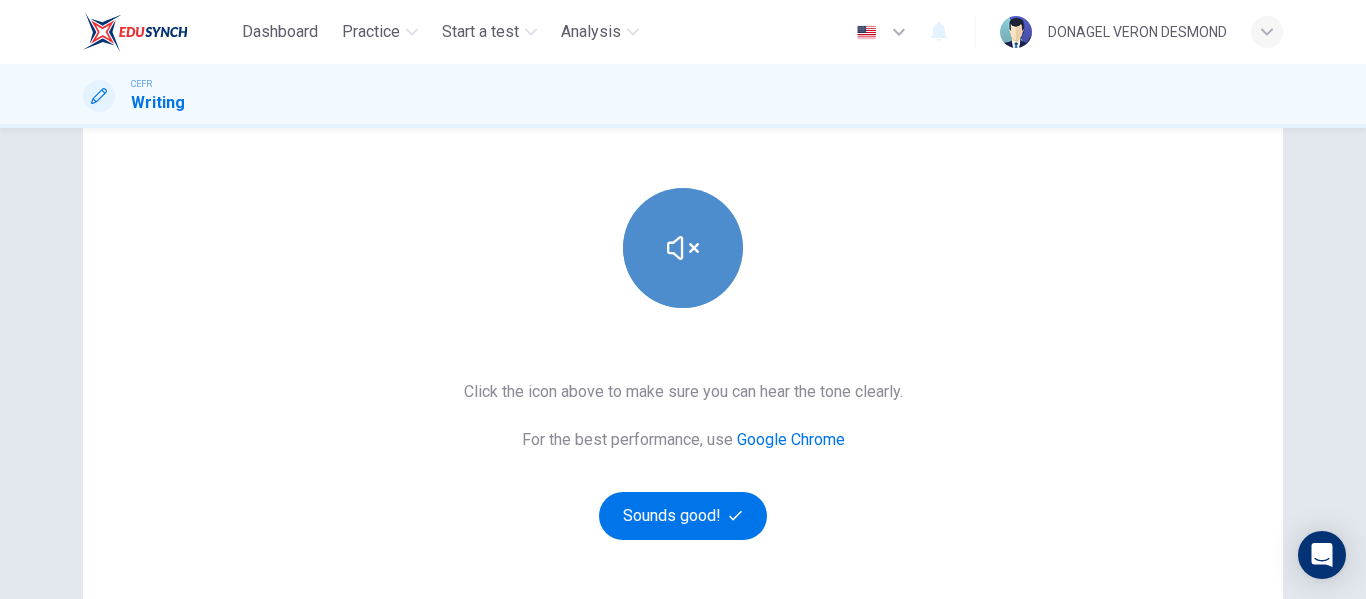click at bounding box center [683, 248] 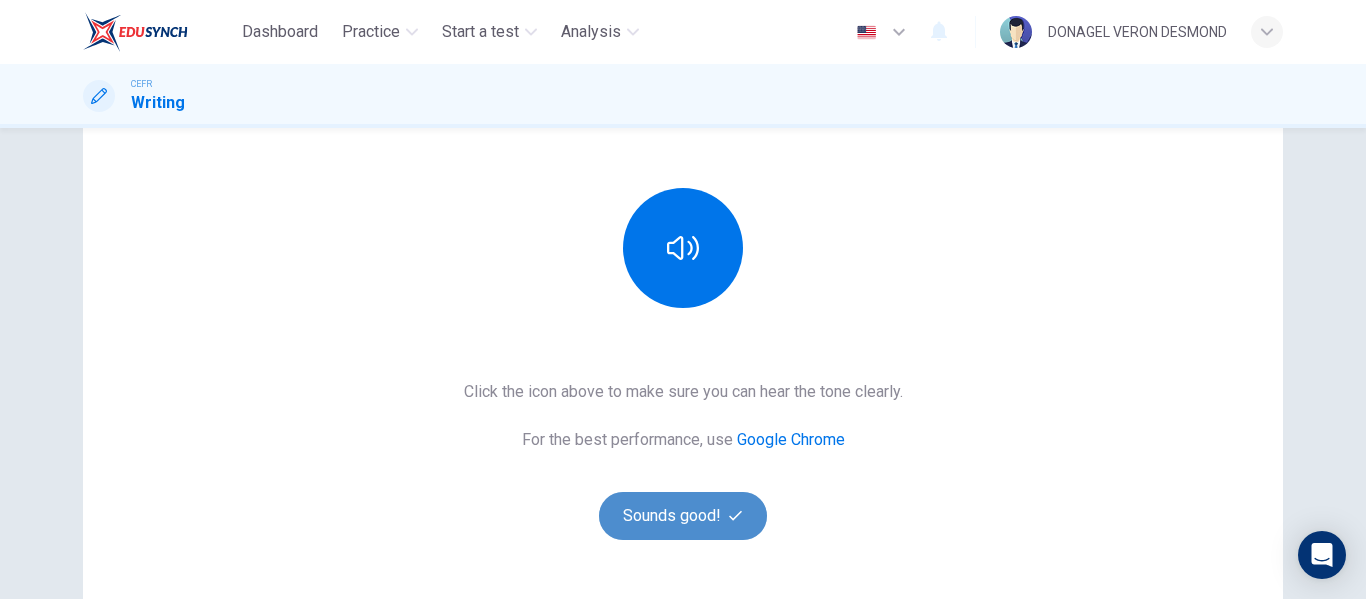click on "Sounds good!" at bounding box center (683, 516) 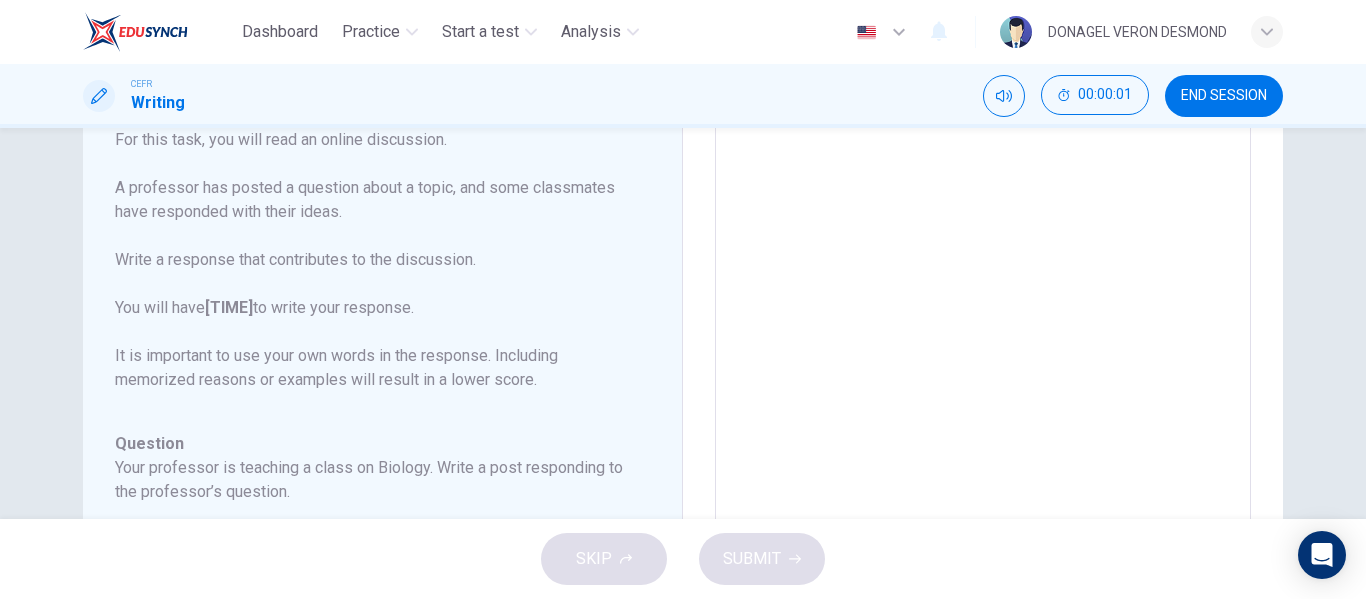 scroll, scrollTop: 0, scrollLeft: 0, axis: both 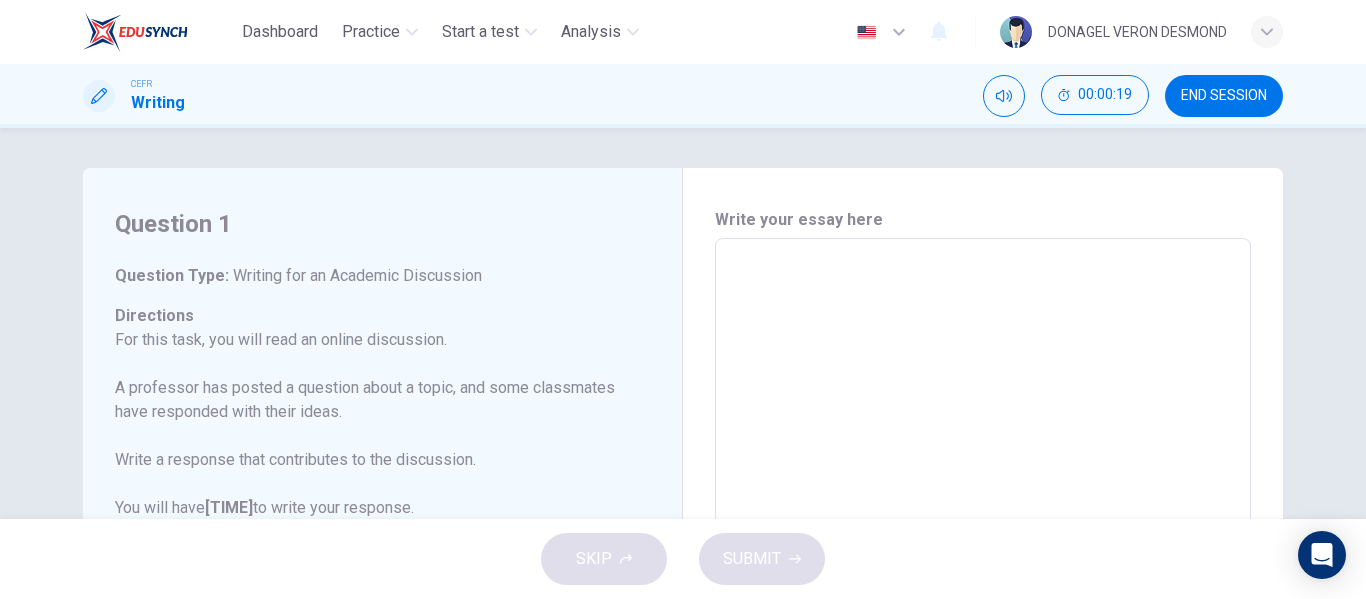 drag, startPoint x: 115, startPoint y: 219, endPoint x: 284, endPoint y: 440, distance: 278.21216 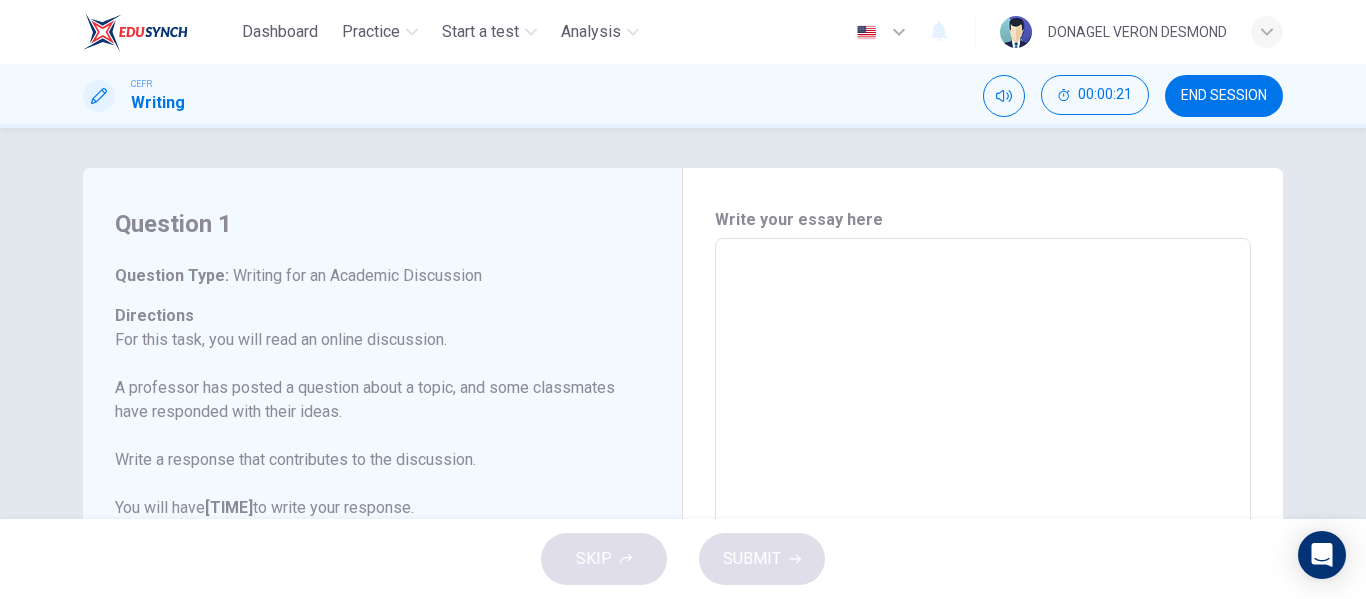 drag, startPoint x: 114, startPoint y: 276, endPoint x: 340, endPoint y: 379, distance: 248.36465 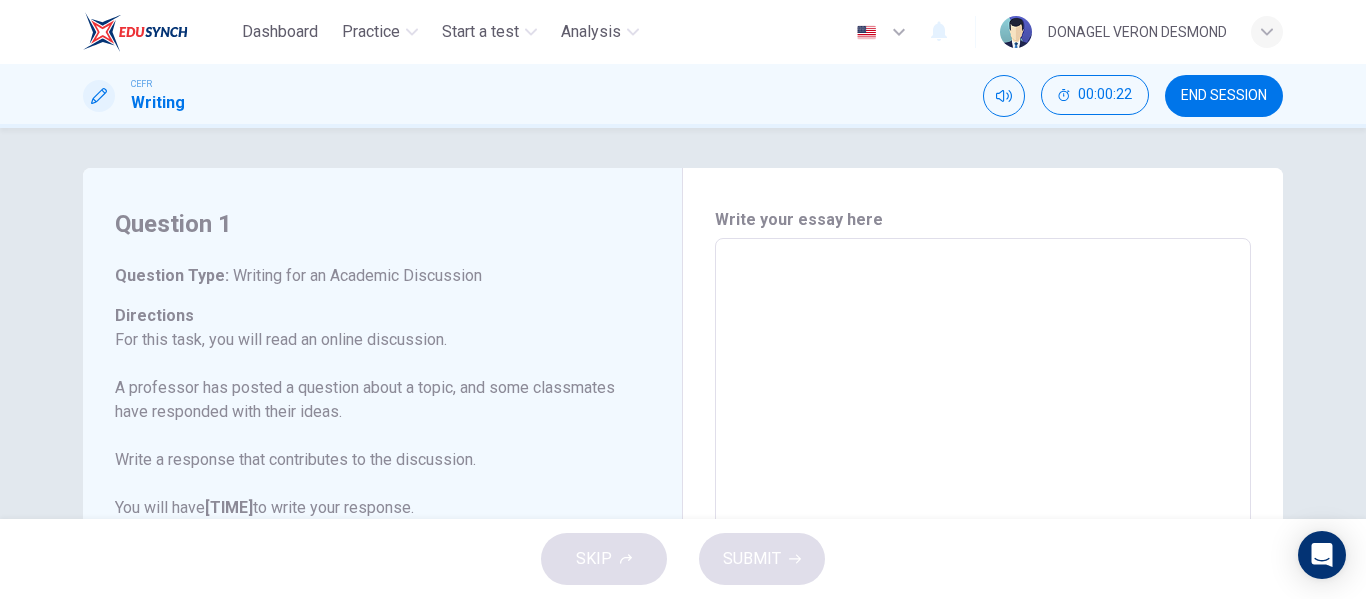 drag, startPoint x: 273, startPoint y: 344, endPoint x: 398, endPoint y: 411, distance: 141.82384 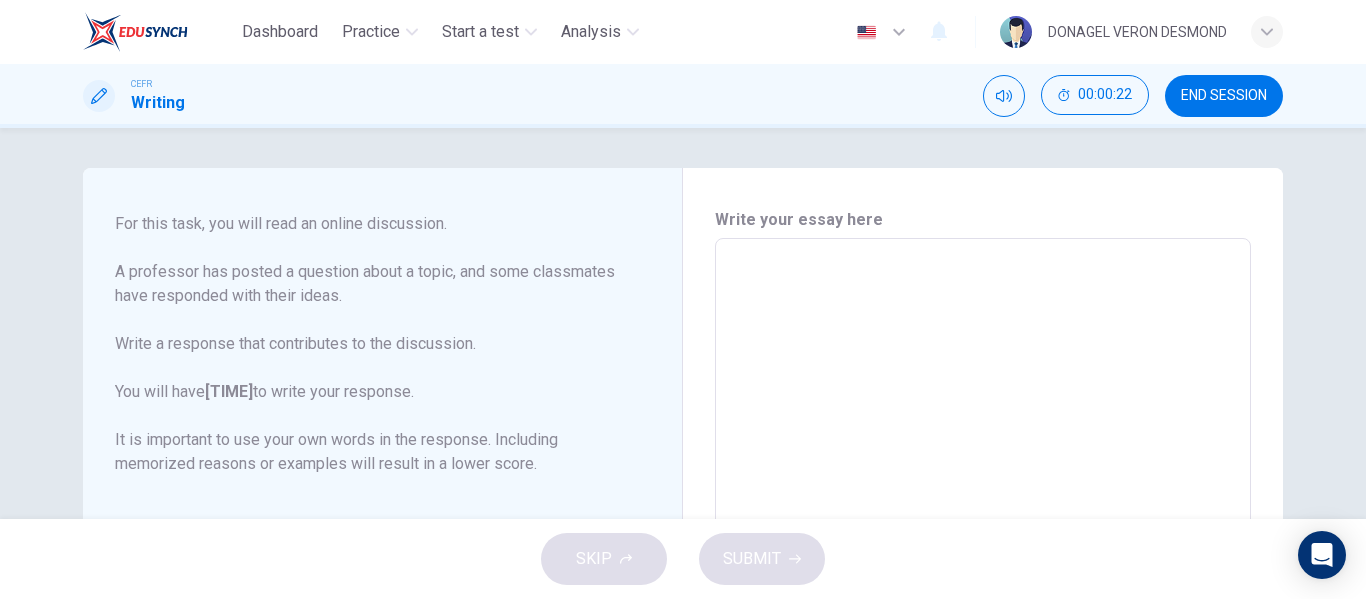 scroll, scrollTop: 222, scrollLeft: 0, axis: vertical 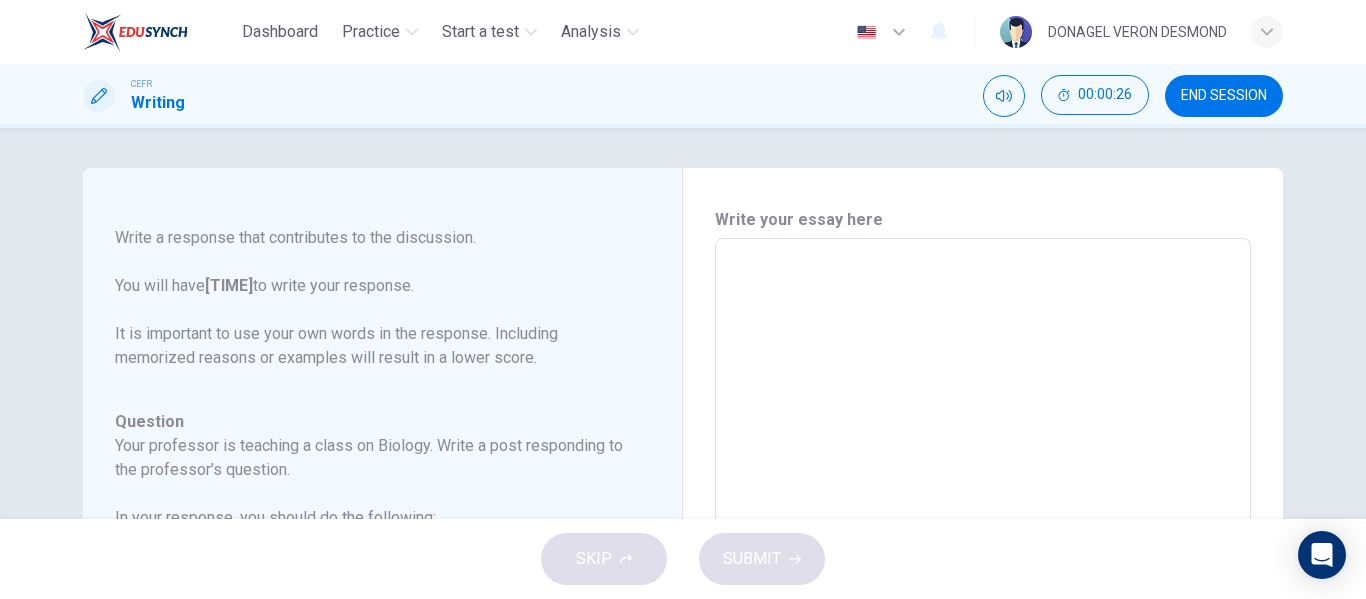 drag, startPoint x: 242, startPoint y: 240, endPoint x: 366, endPoint y: 277, distance: 129.40247 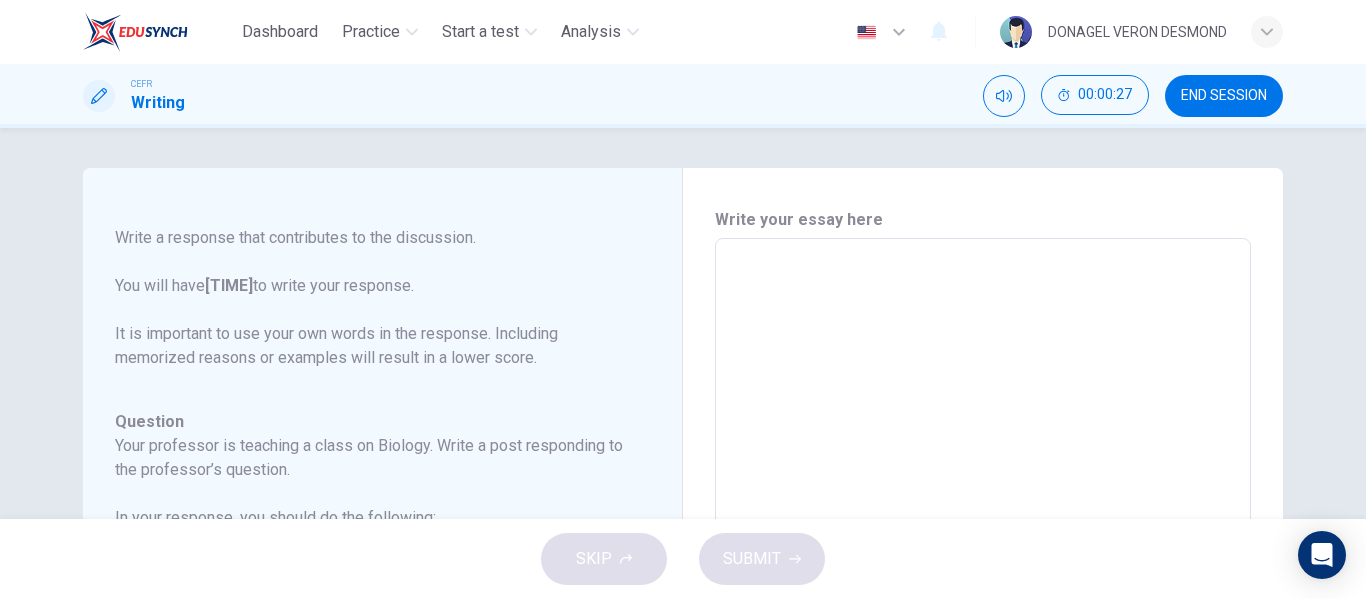 click on "For this task, you will read an online discussion. A professor has posted a question about a topic, and some classmates have responded with their ideas. Write a response that contributes to the discussion. You will have  10 minutes  to write your response.  It is important to use your own words in the response. Including memorized reasons or examples will result in a lower score." at bounding box center [370, 238] 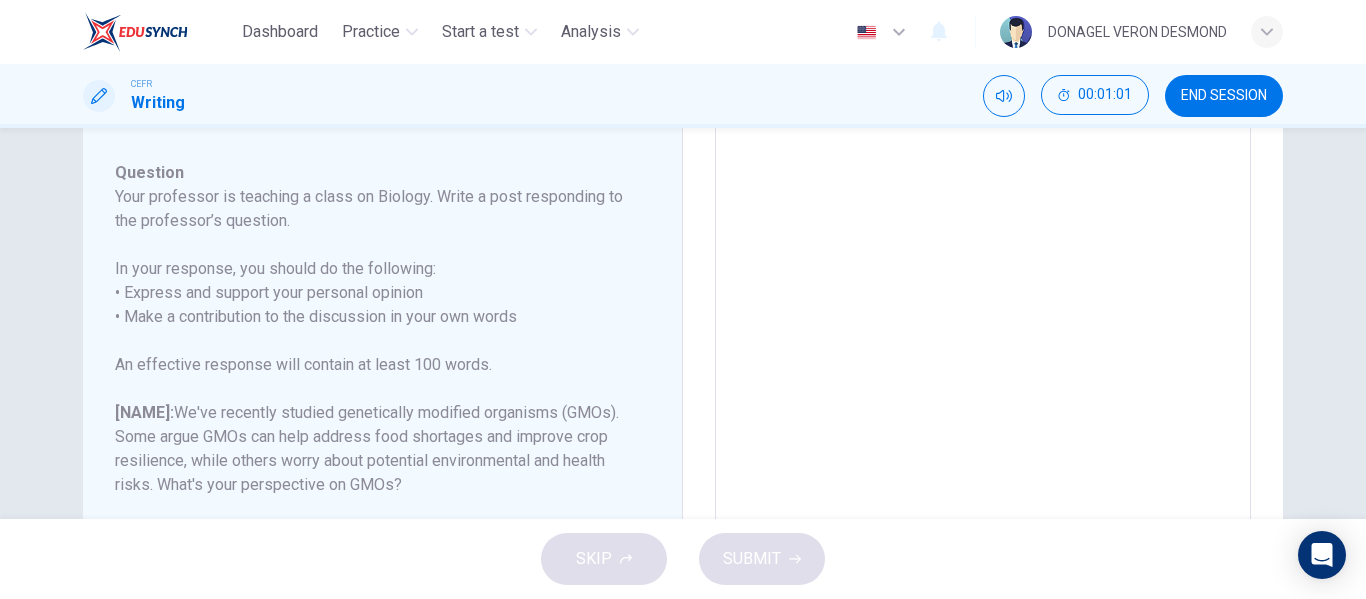 scroll, scrollTop: 295, scrollLeft: 0, axis: vertical 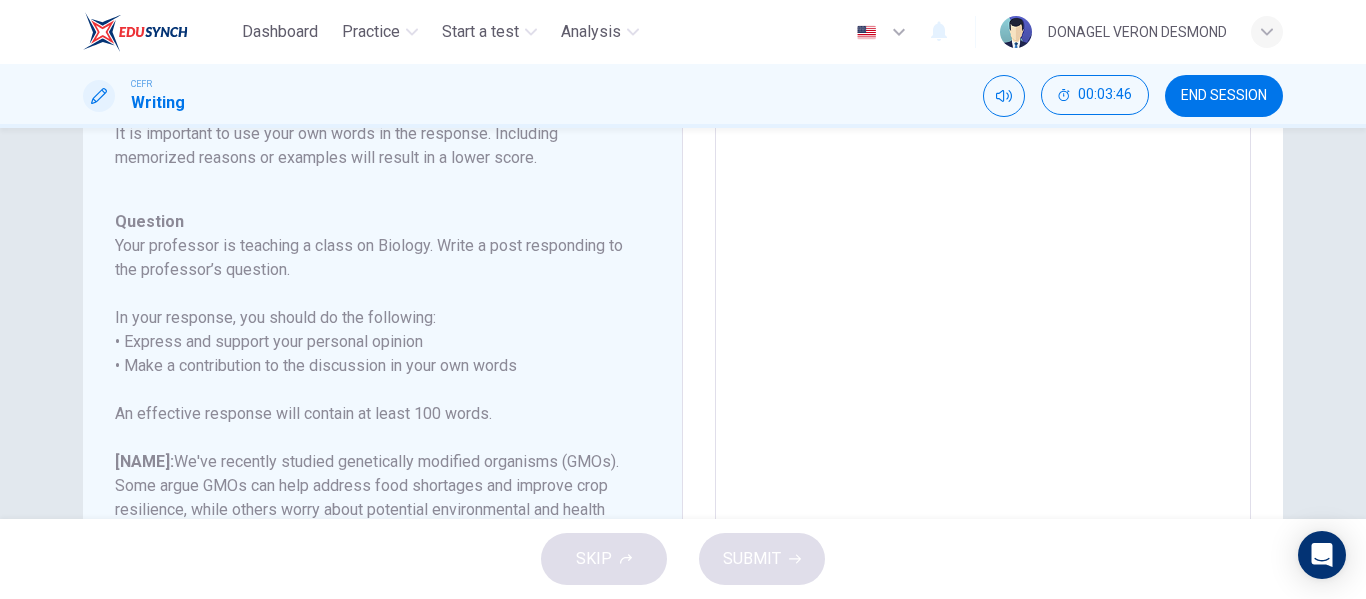 click at bounding box center [983, 372] 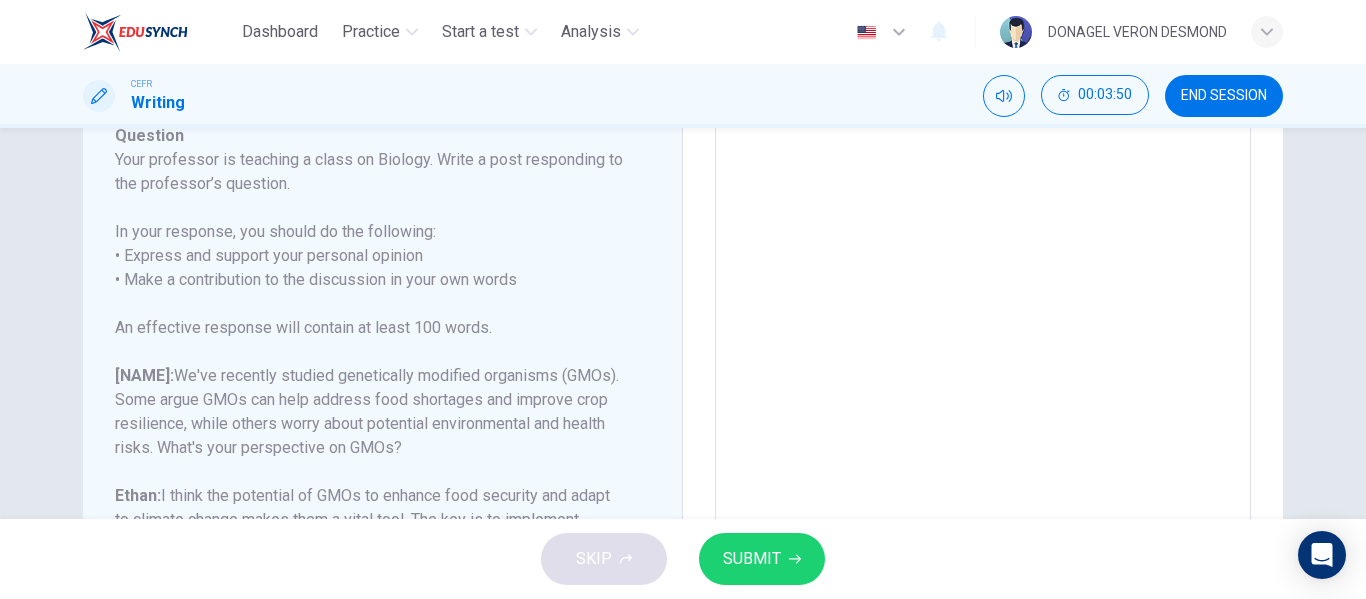 scroll, scrollTop: 499, scrollLeft: 0, axis: vertical 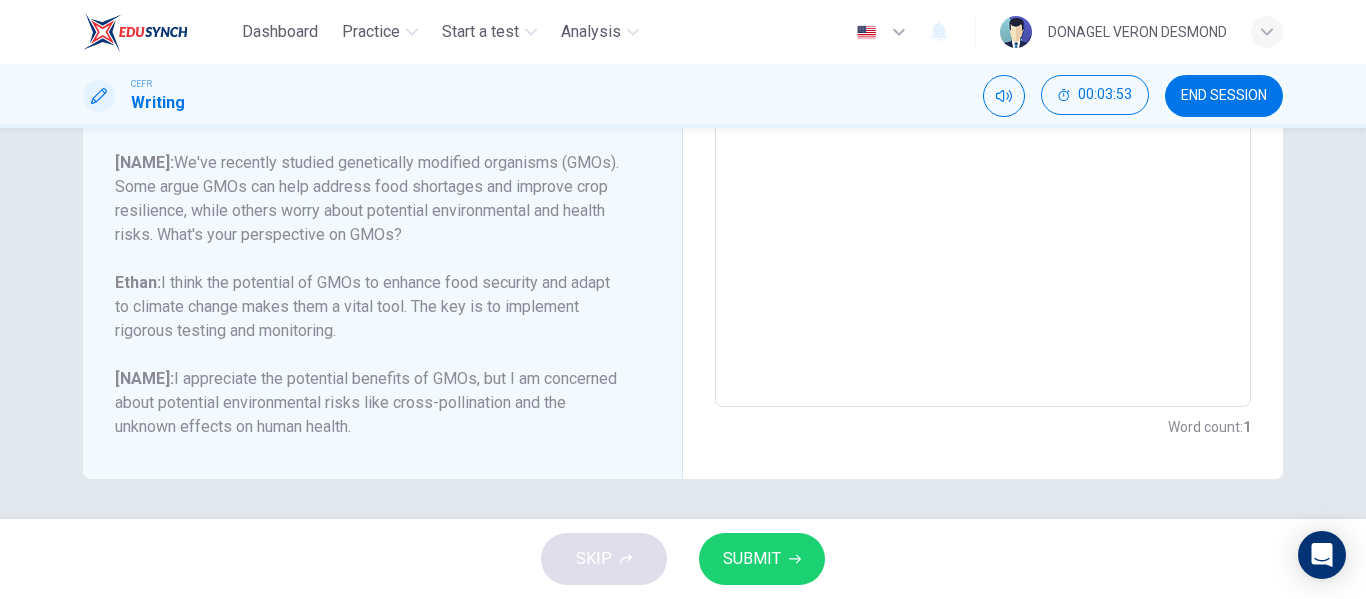type on "hvh" 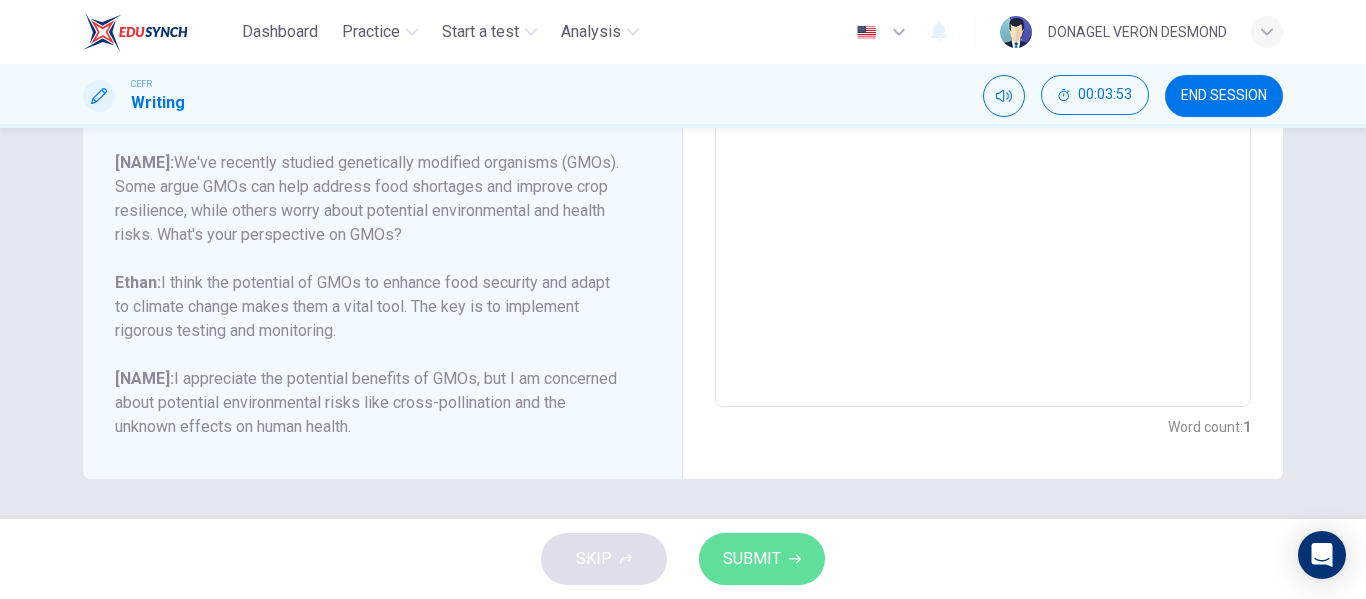 click on "SUBMIT" at bounding box center [752, 559] 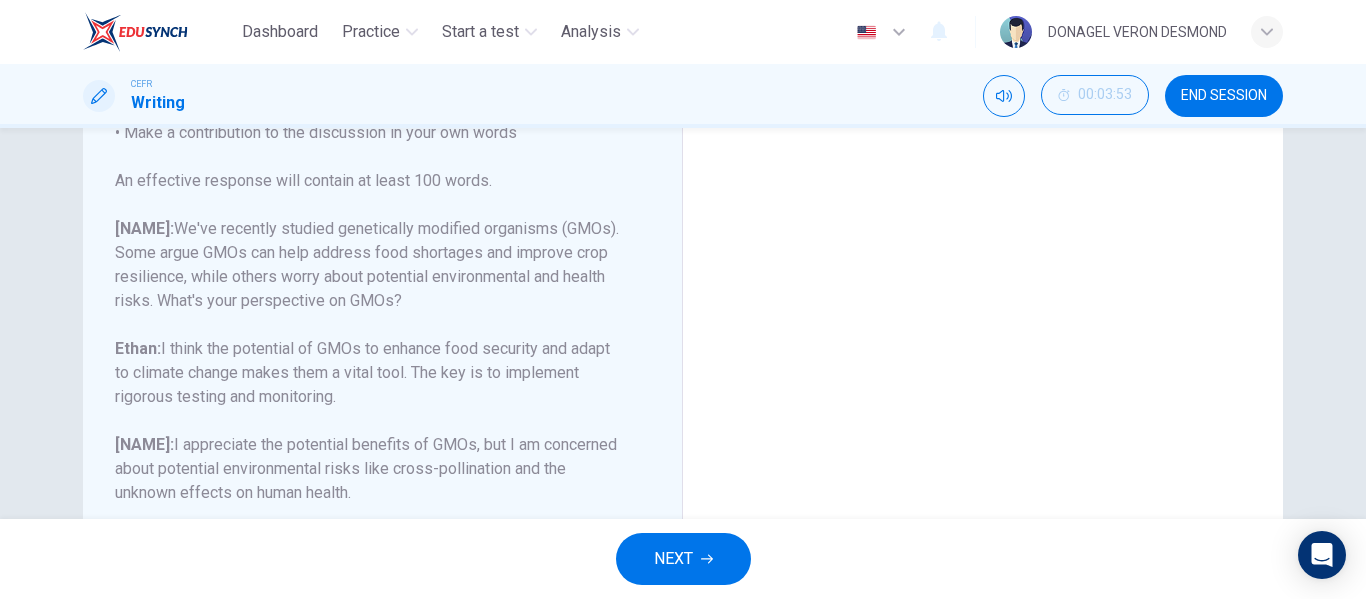 scroll, scrollTop: 399, scrollLeft: 0, axis: vertical 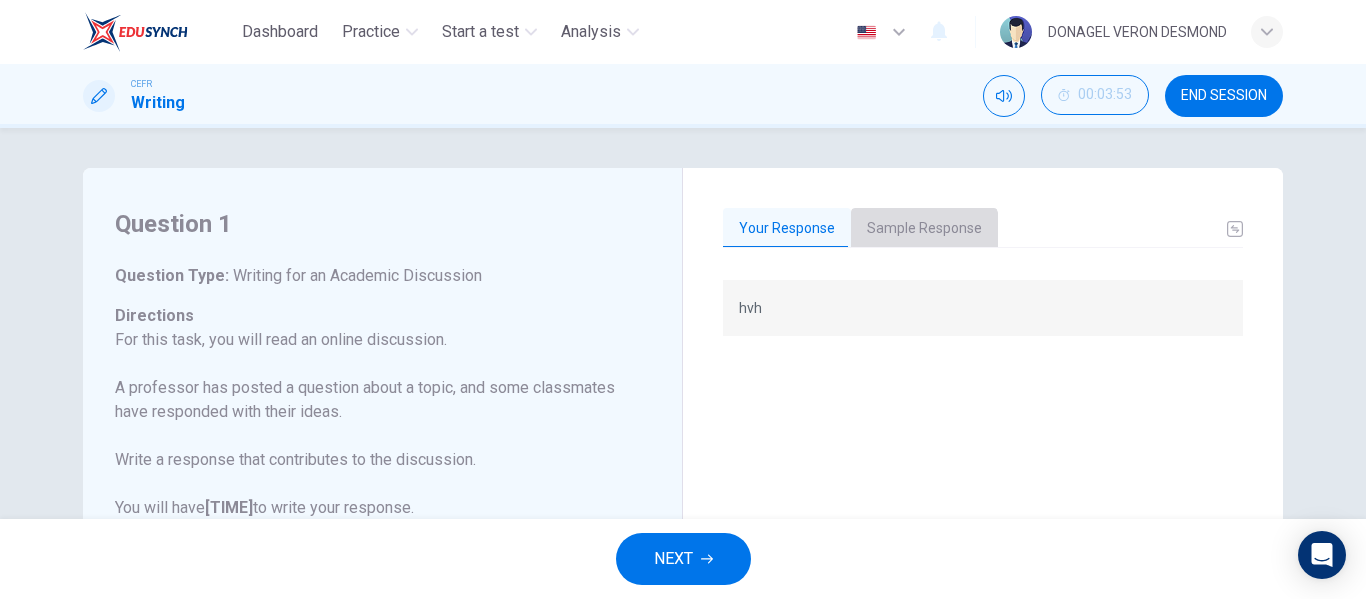 click on "Sample Response" at bounding box center (924, 229) 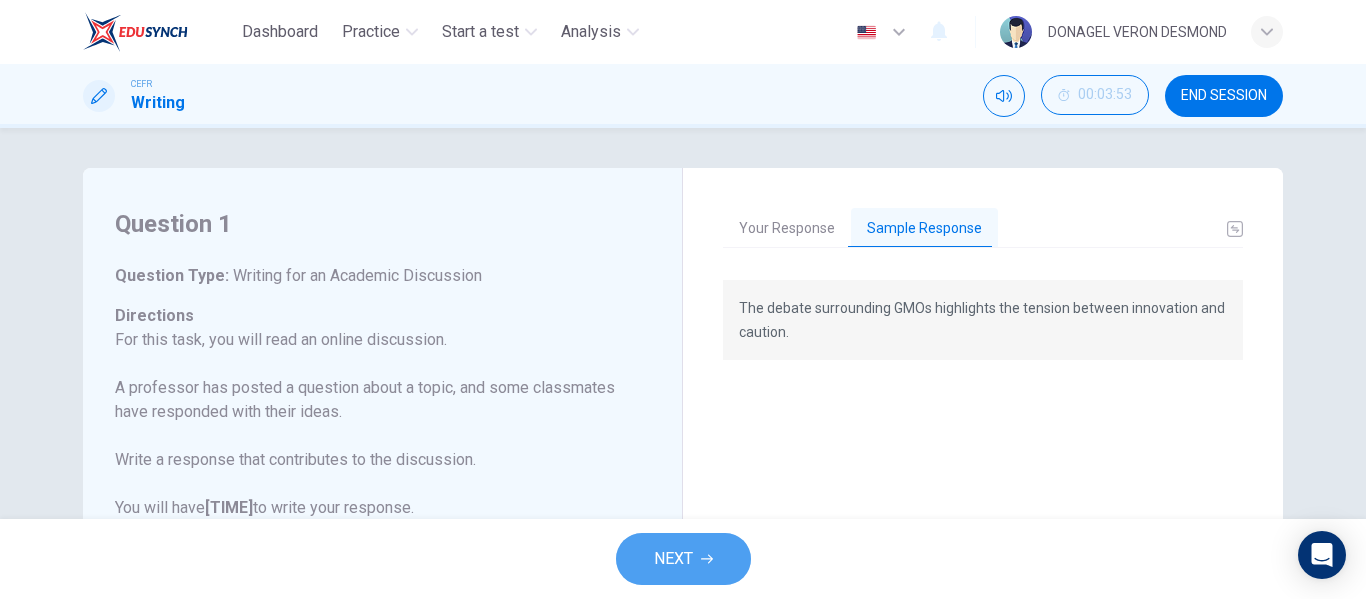 click at bounding box center [707, 559] 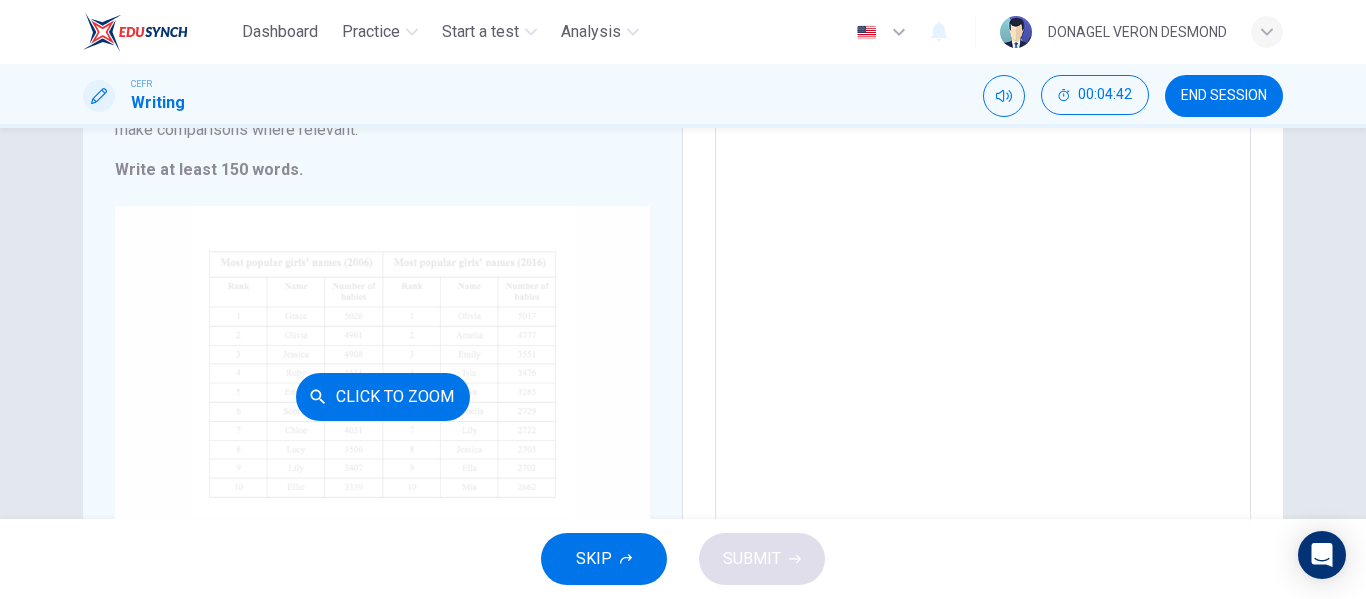 scroll, scrollTop: 322, scrollLeft: 0, axis: vertical 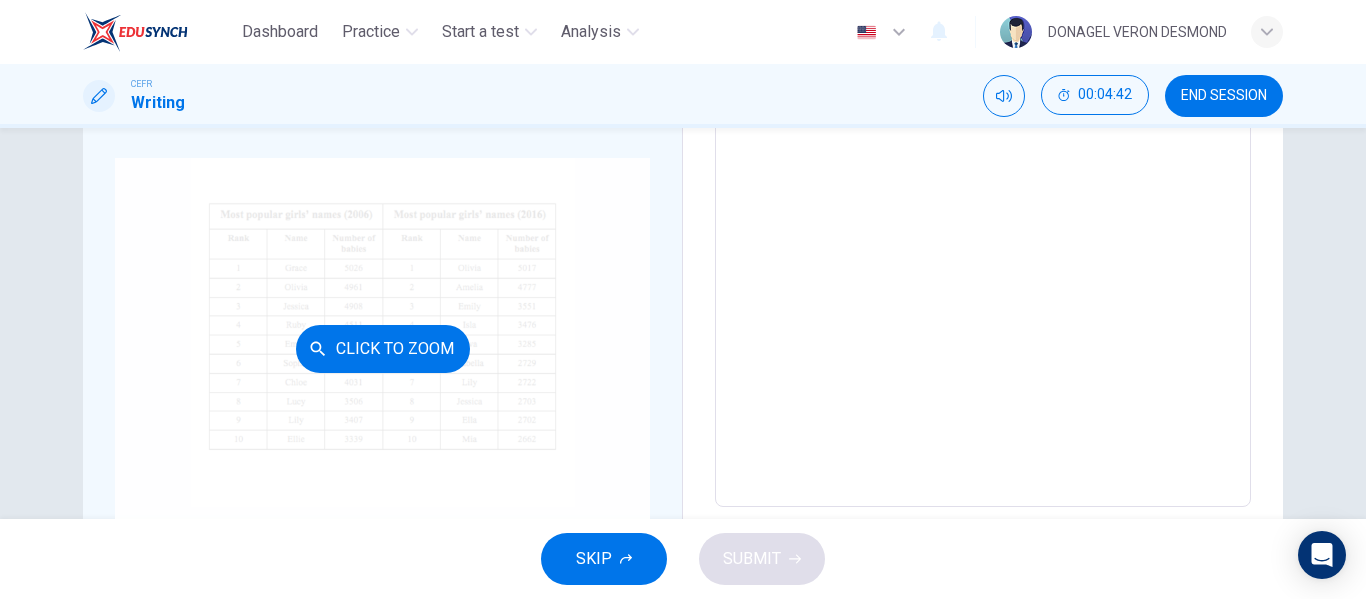 click on "Click to Zoom" at bounding box center (383, 349) 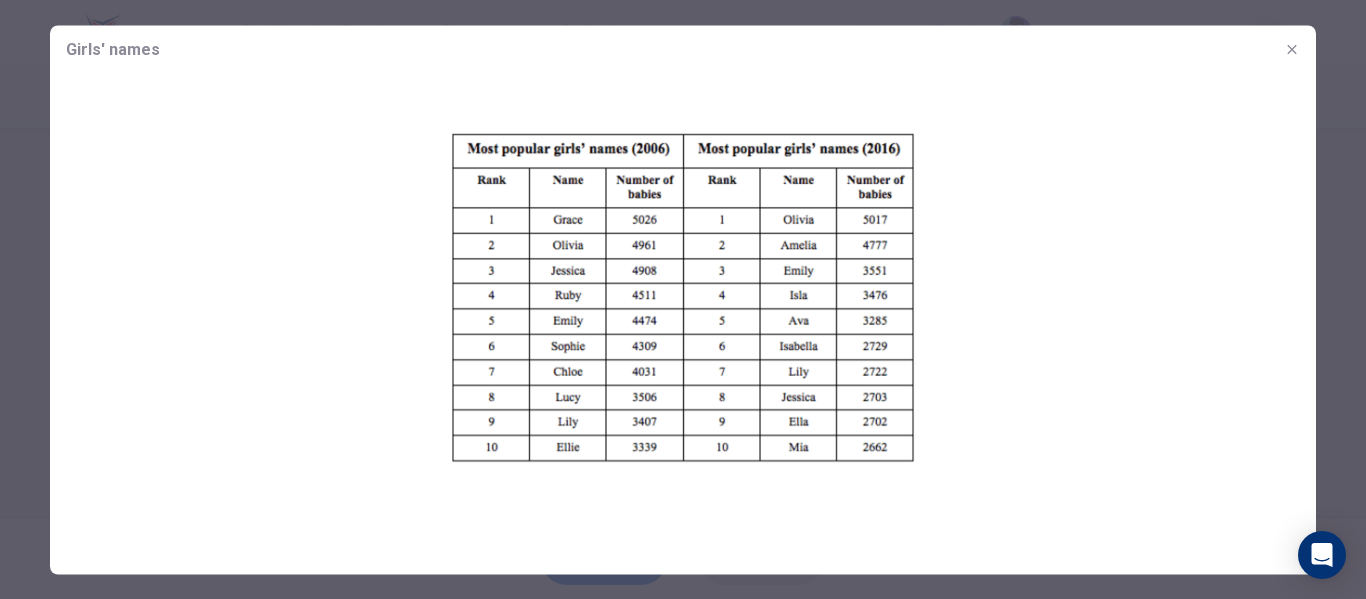 click at bounding box center (1291, 48) 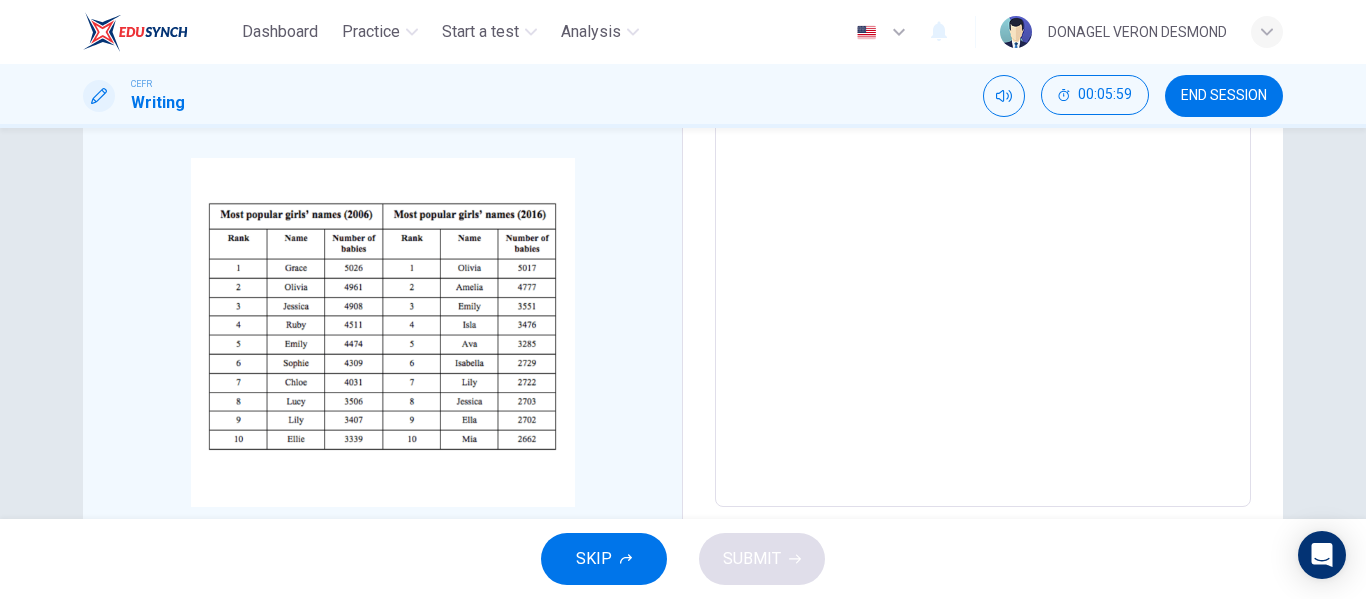 click at bounding box center (983, 212) 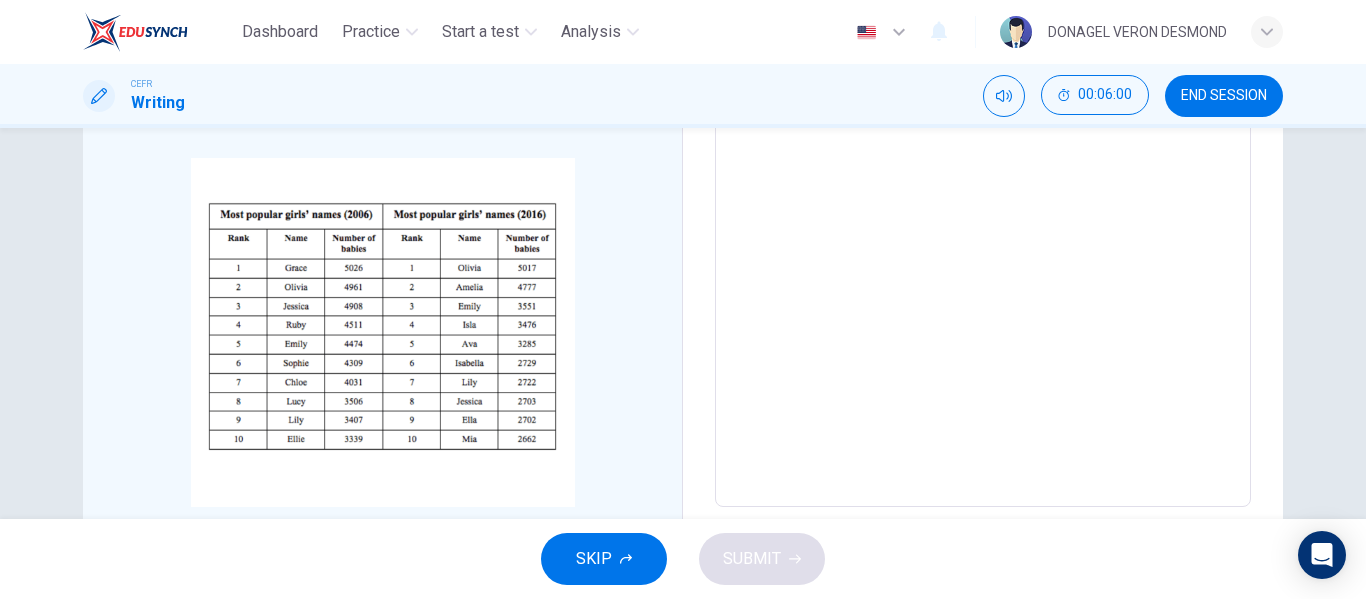 scroll, scrollTop: 128, scrollLeft: 0, axis: vertical 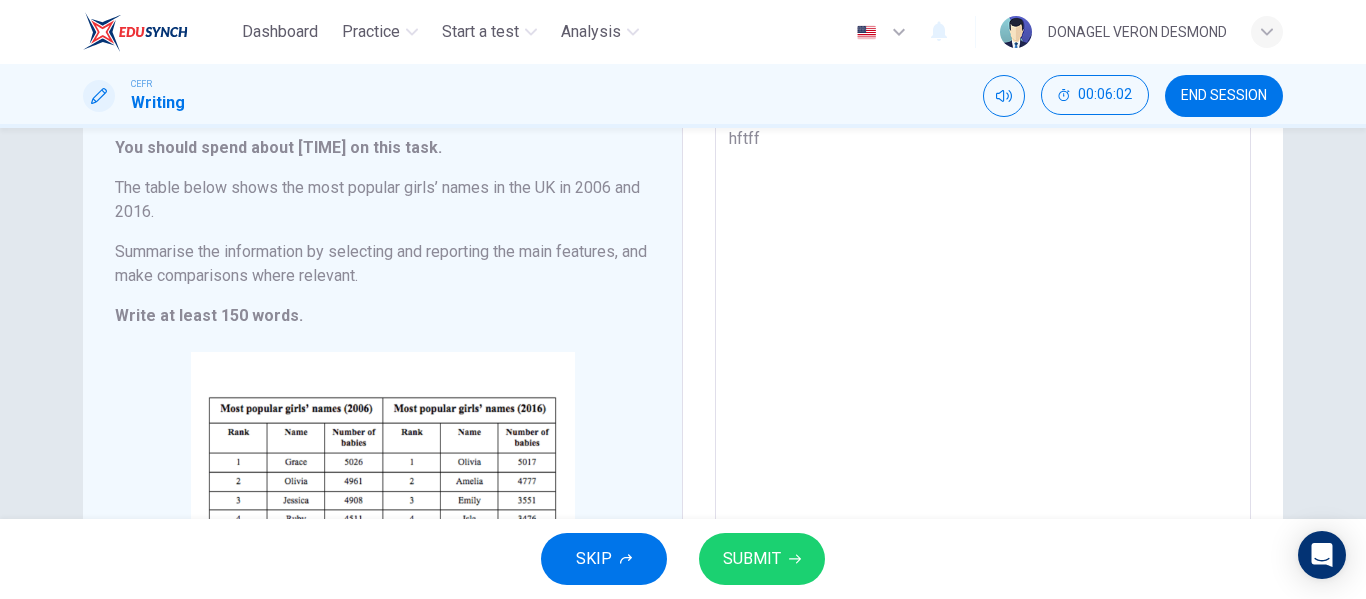 type on "hftff" 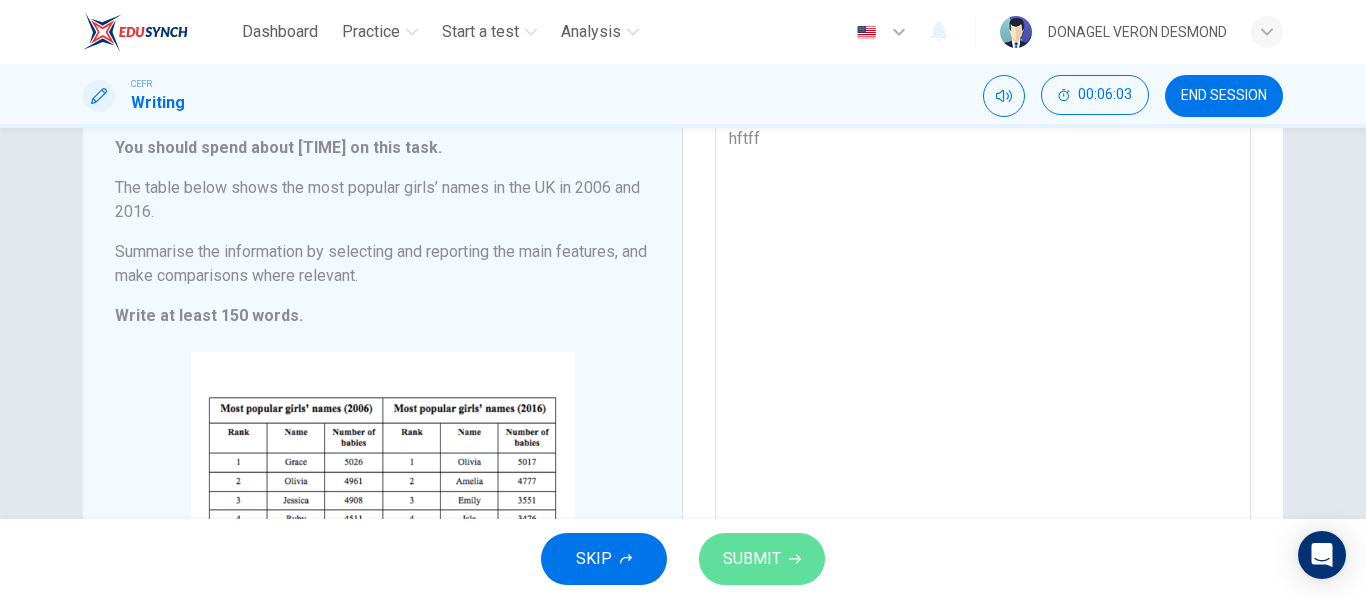 click on "SUBMIT" at bounding box center (752, 559) 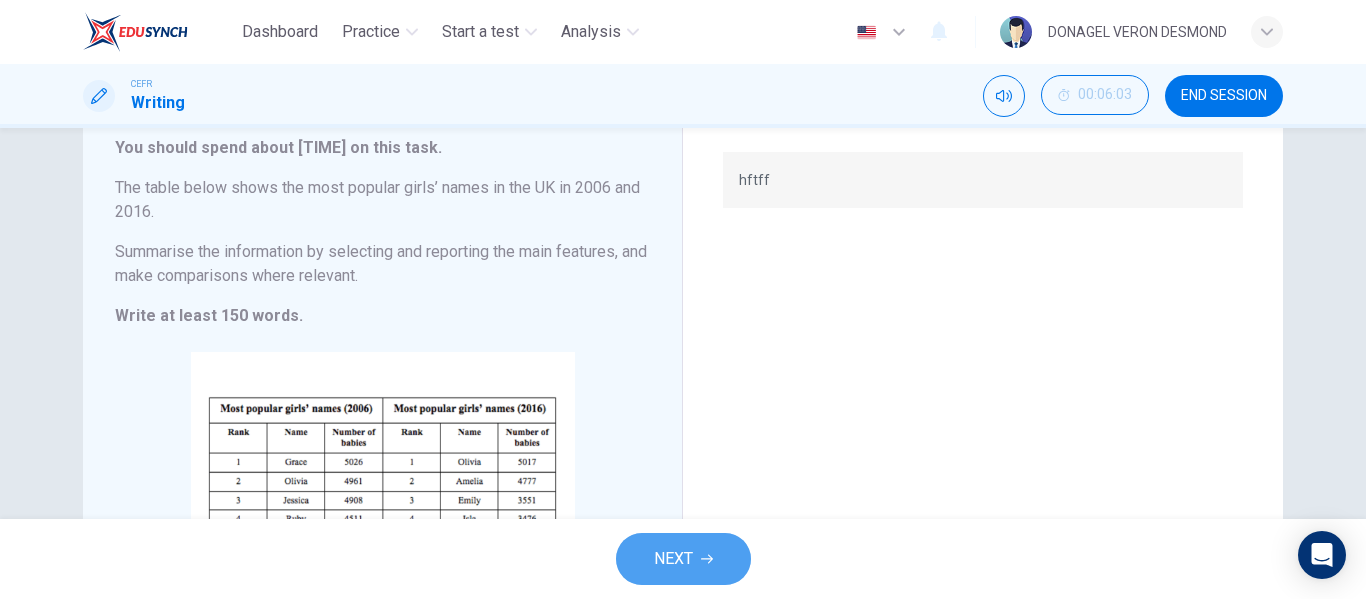 click on "NEXT" at bounding box center (673, 559) 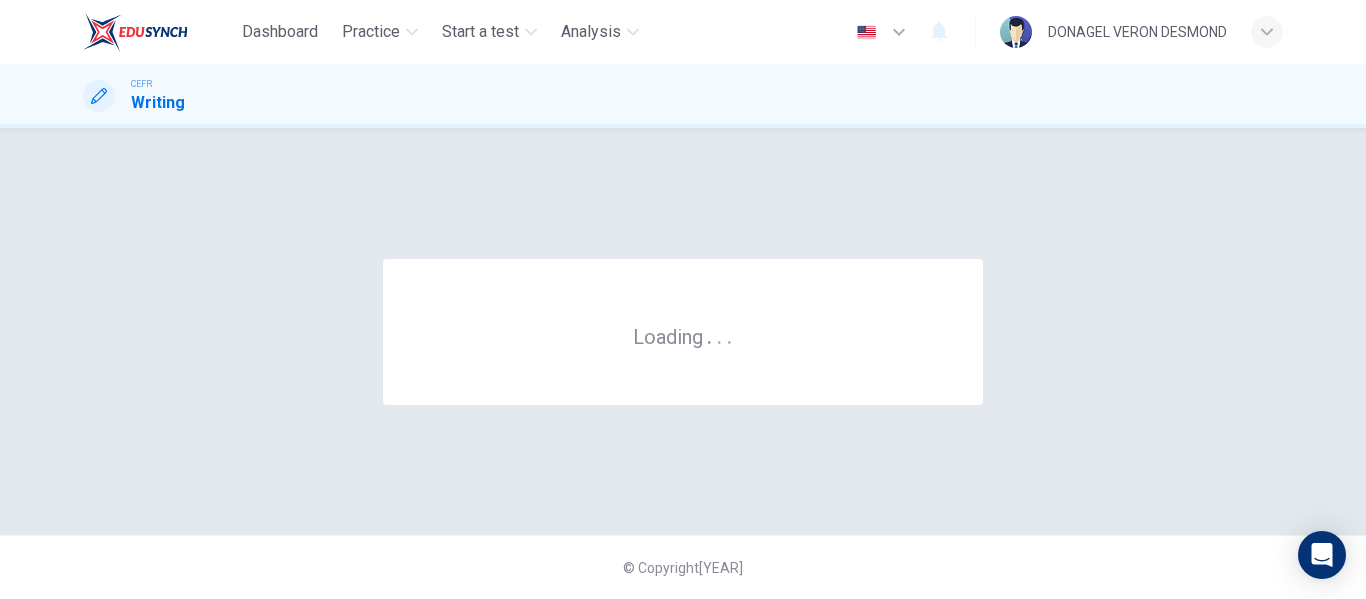 scroll, scrollTop: 0, scrollLeft: 0, axis: both 